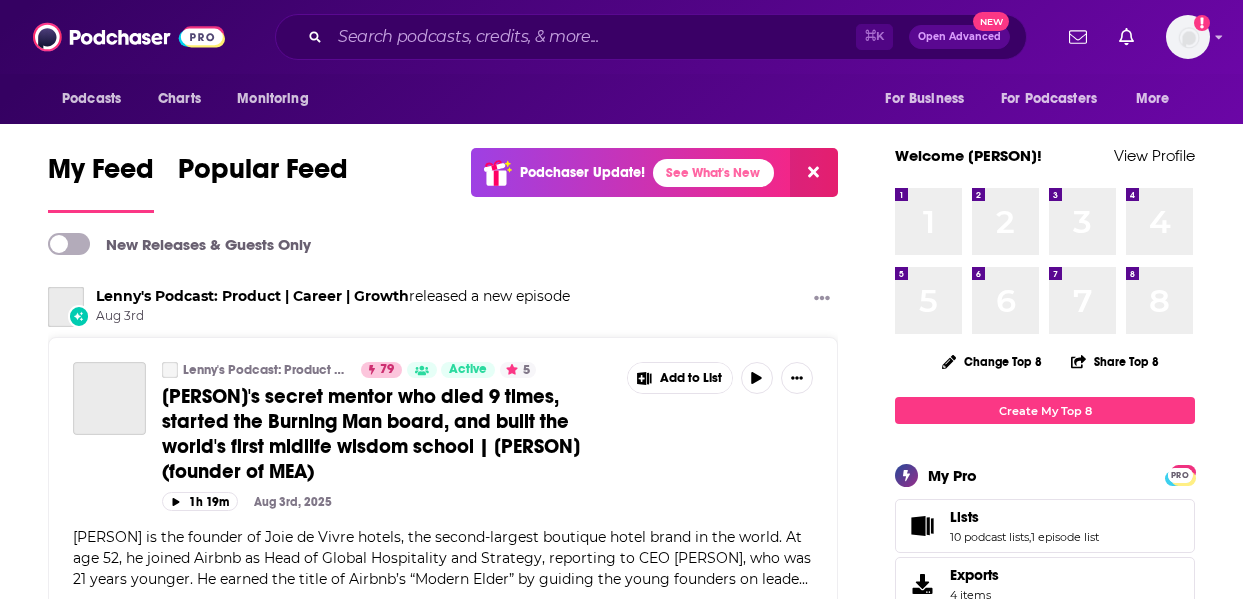 scroll, scrollTop: 0, scrollLeft: 0, axis: both 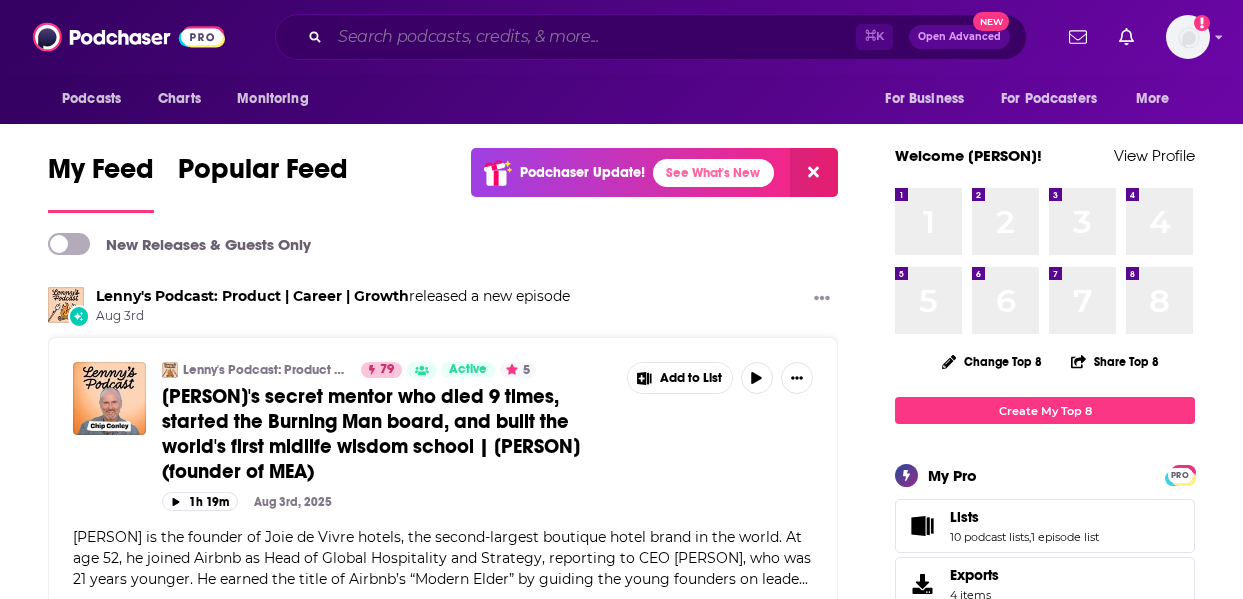 click at bounding box center [593, 37] 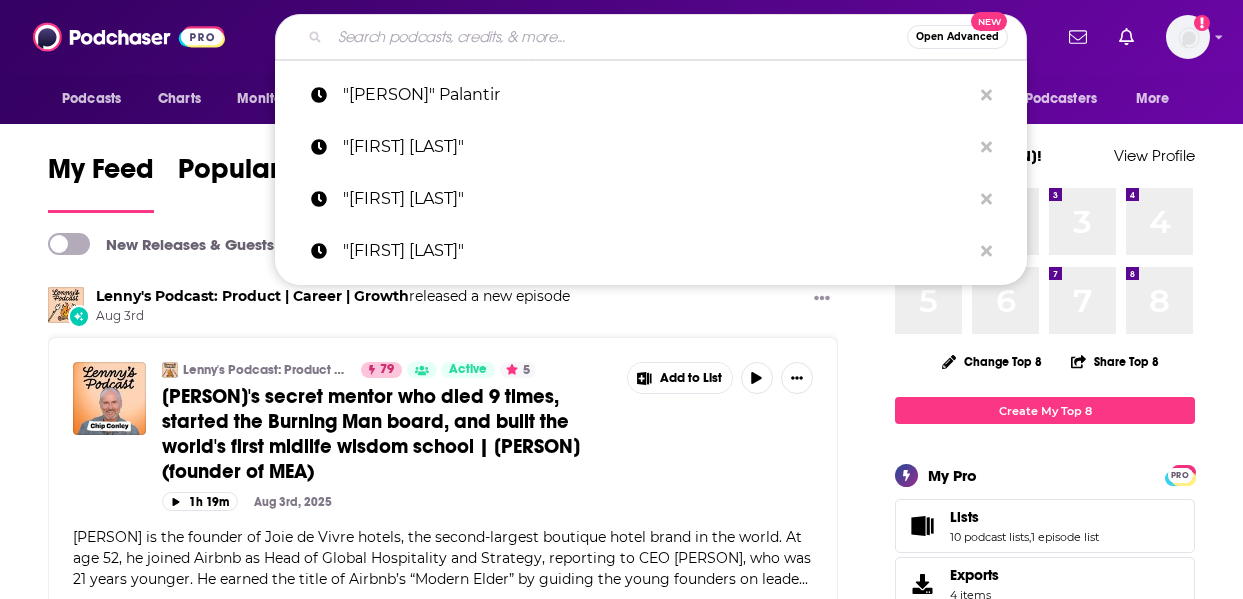 paste on "The Cognitive Revolution" 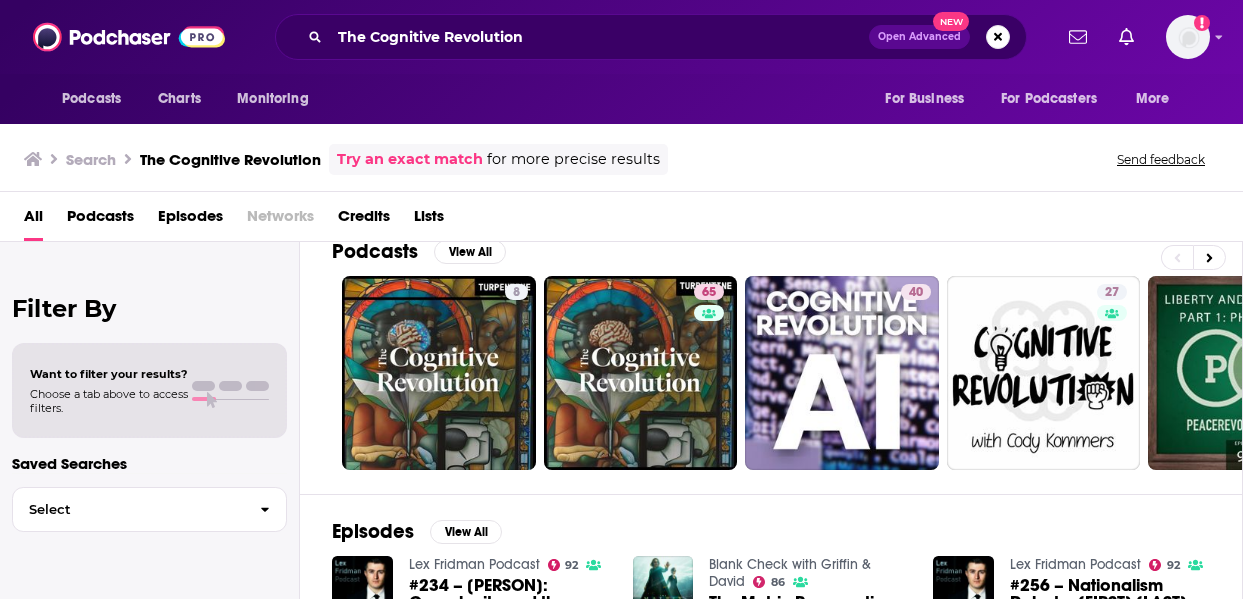scroll, scrollTop: 0, scrollLeft: 0, axis: both 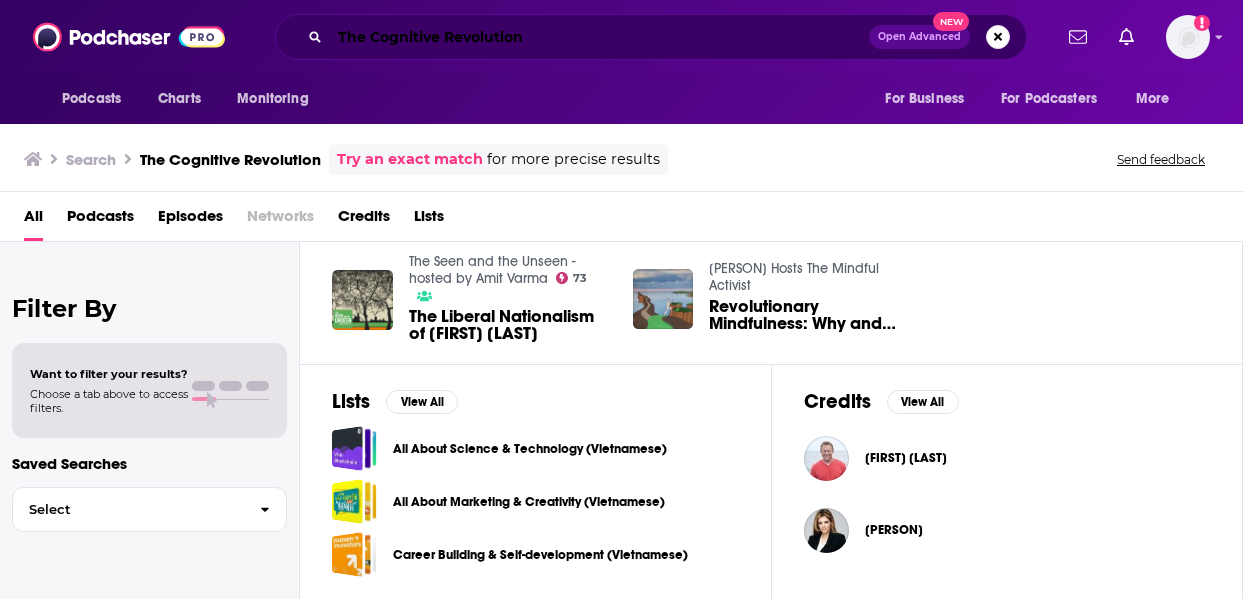 click on "The Cognitive Revolution" at bounding box center [599, 37] 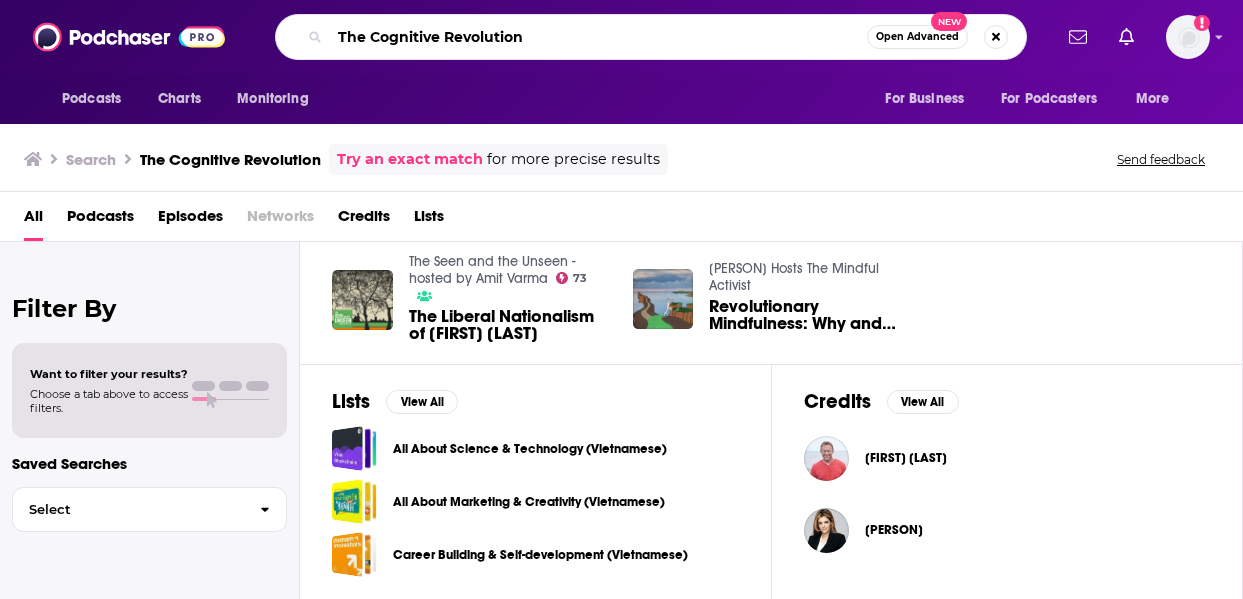 click on "The Cognitive Revolution" at bounding box center (598, 37) 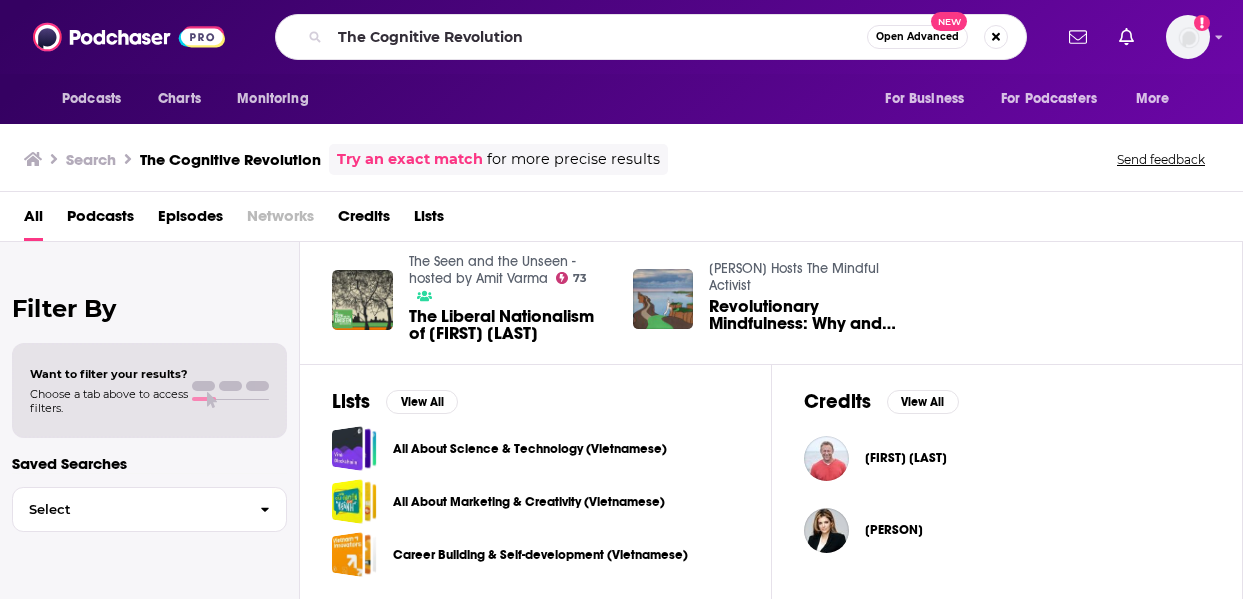scroll, scrollTop: 464, scrollLeft: 0, axis: vertical 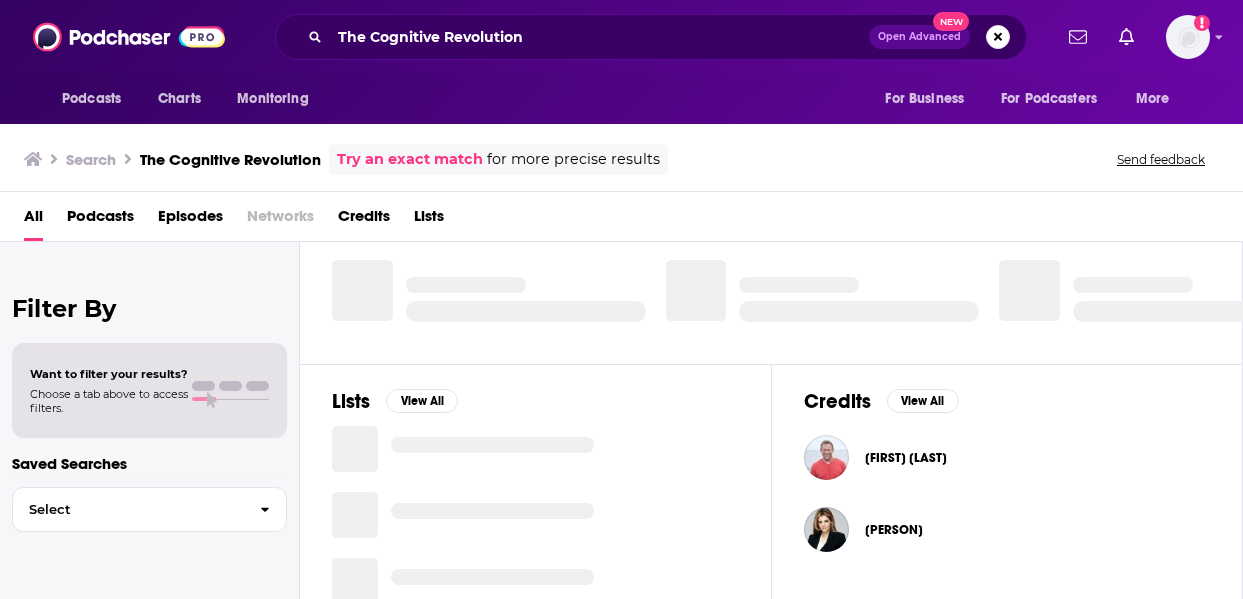 click on "Podcasts" at bounding box center [100, 220] 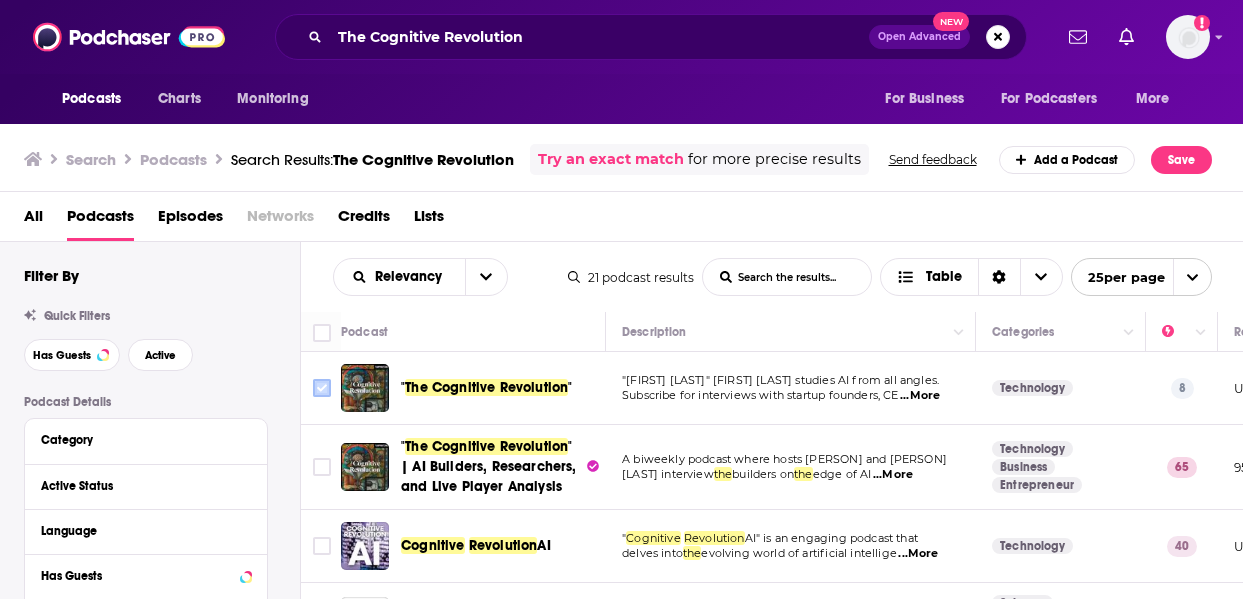 click at bounding box center (322, 388) 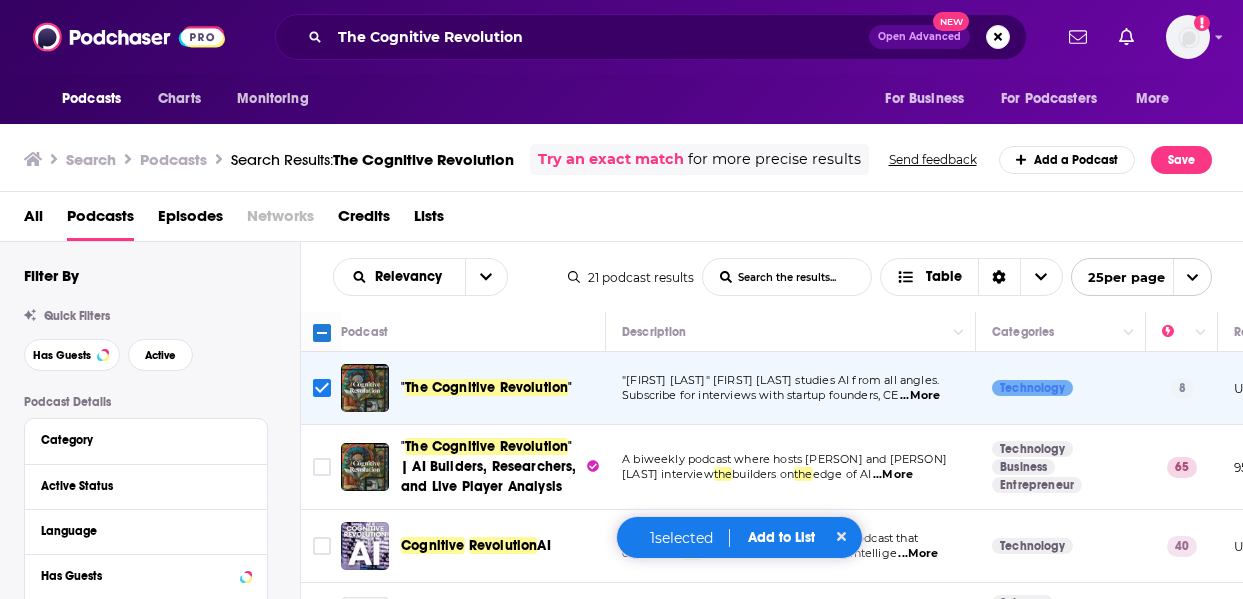click on "Subscribe for interviews with startup founders, CE" at bounding box center [760, 395] 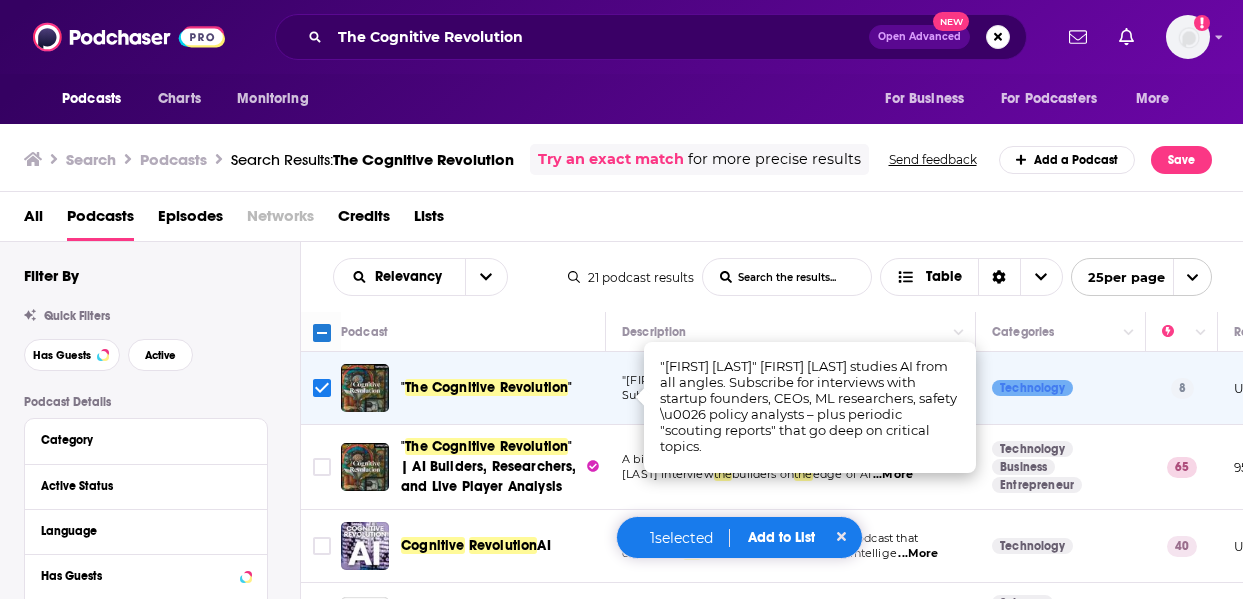click on "The Cognitive Revolution" at bounding box center [486, 387] 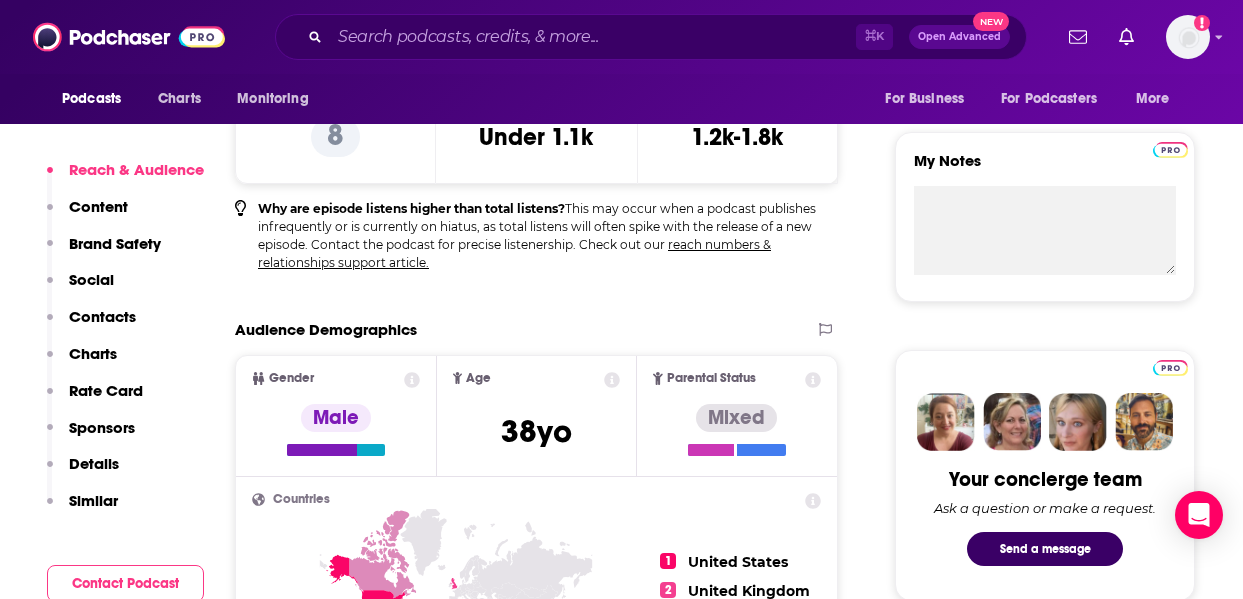 scroll, scrollTop: 682, scrollLeft: 0, axis: vertical 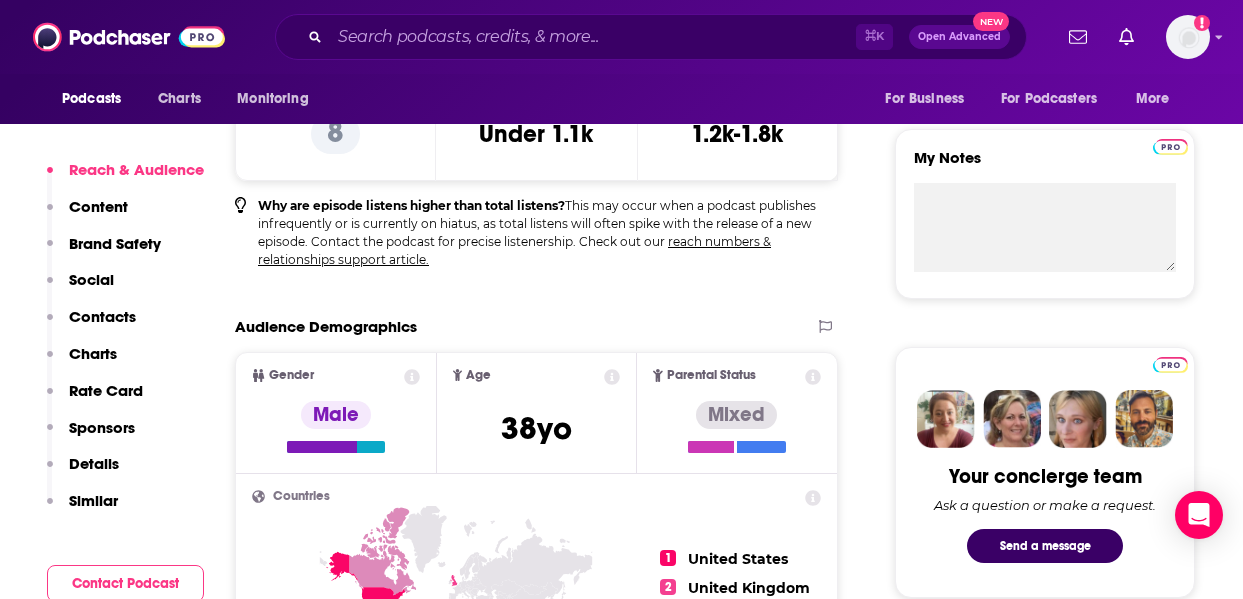 click on "Content" at bounding box center [98, 206] 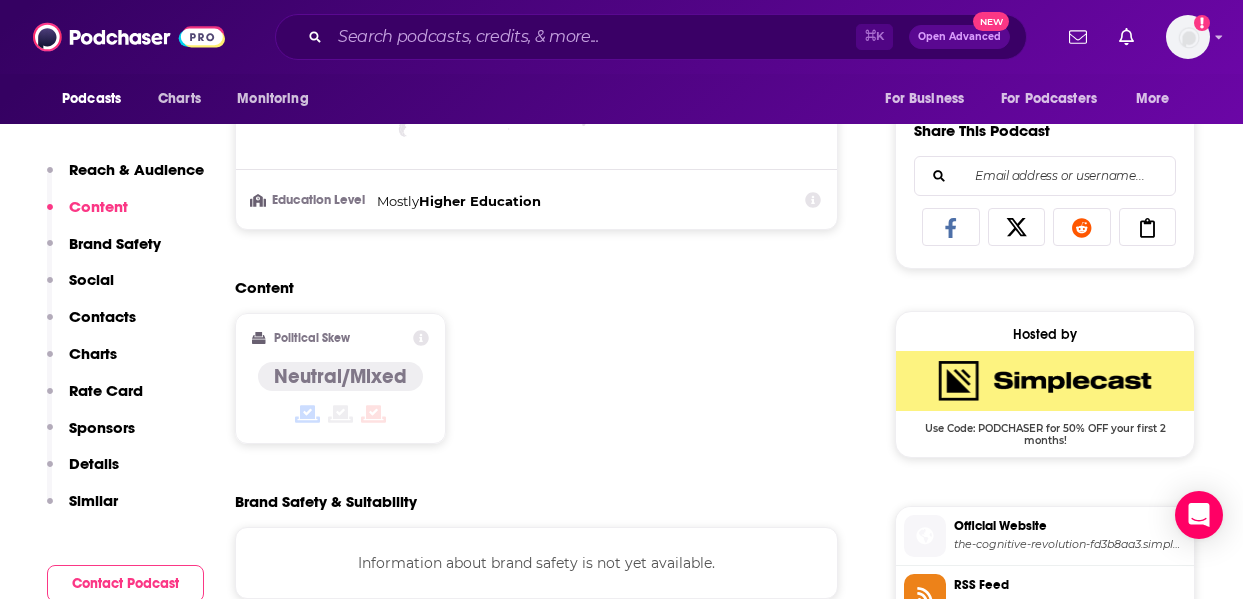 click on "Brand Safety" at bounding box center [115, 243] 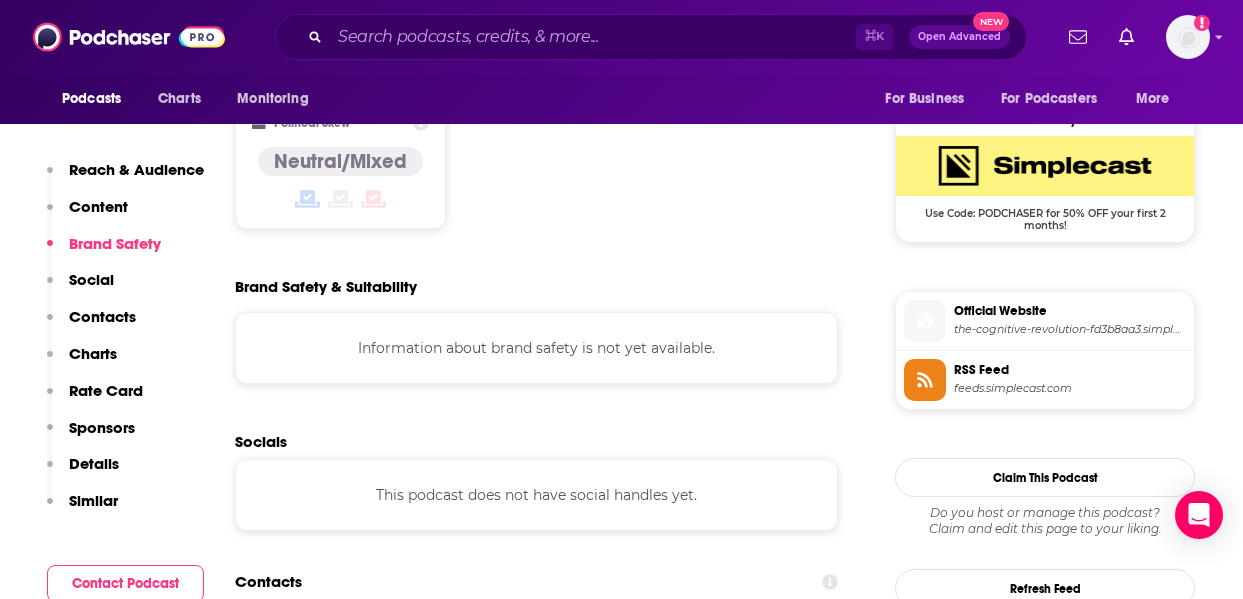 click on "Social" at bounding box center (80, 288) 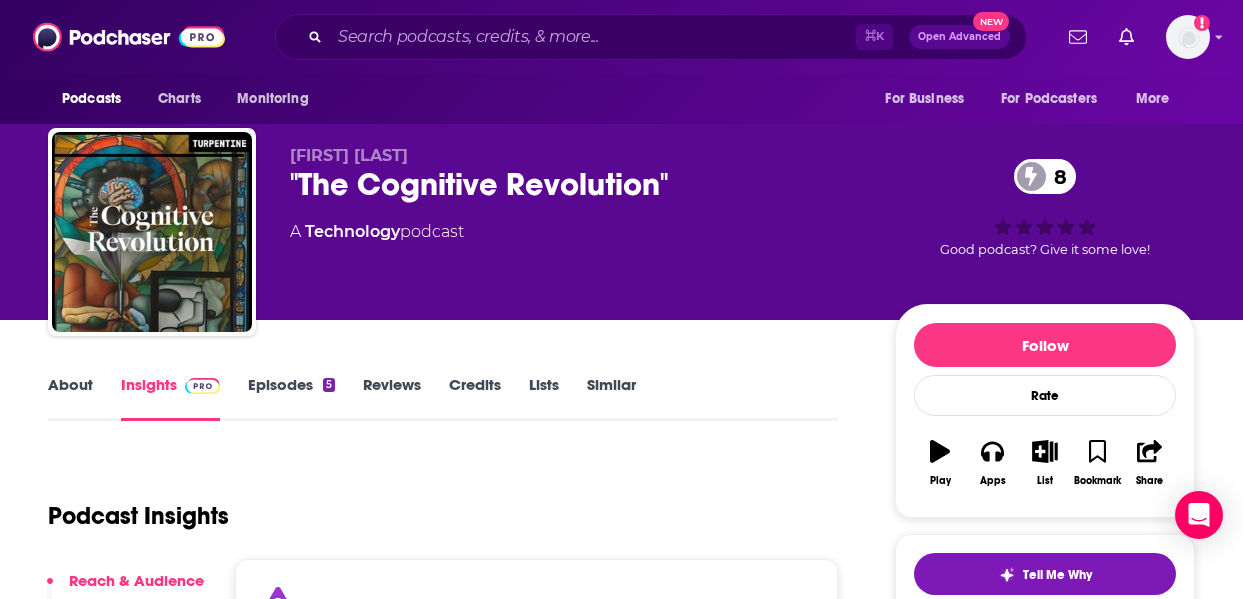 scroll, scrollTop: 0, scrollLeft: 0, axis: both 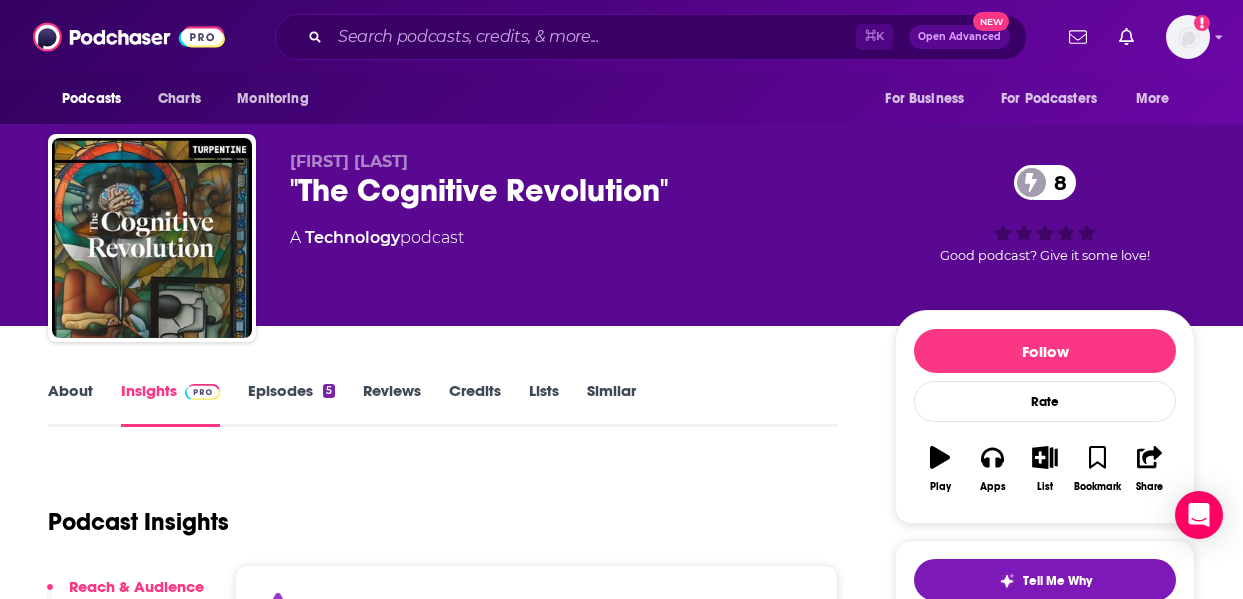 click on "About" at bounding box center (70, 404) 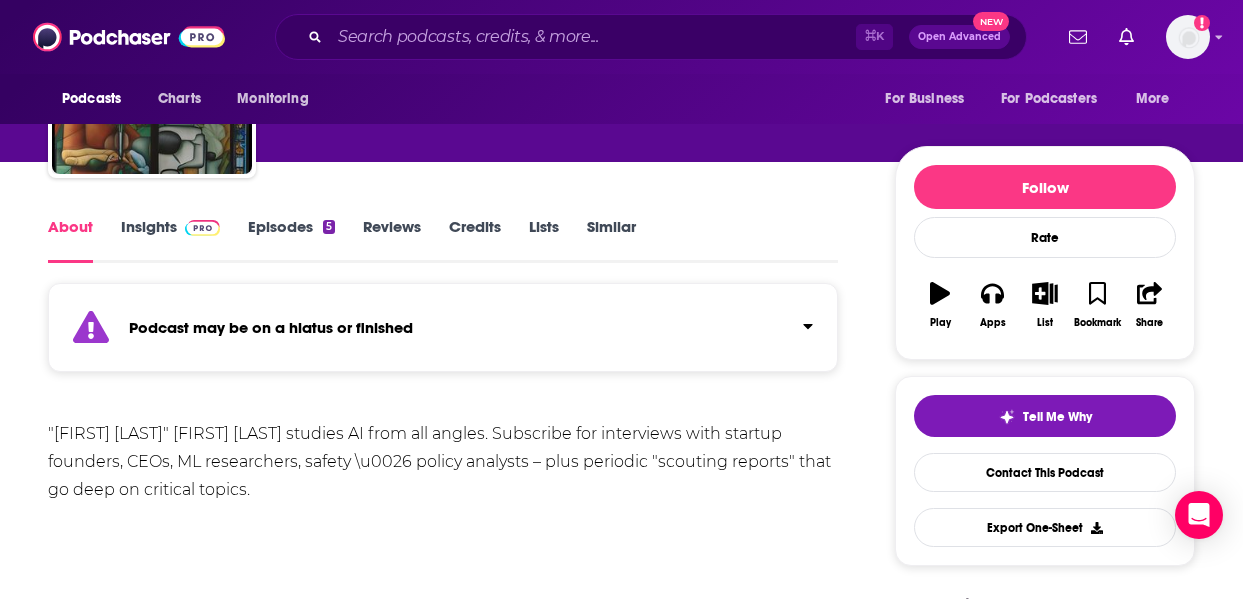 scroll, scrollTop: 166, scrollLeft: 0, axis: vertical 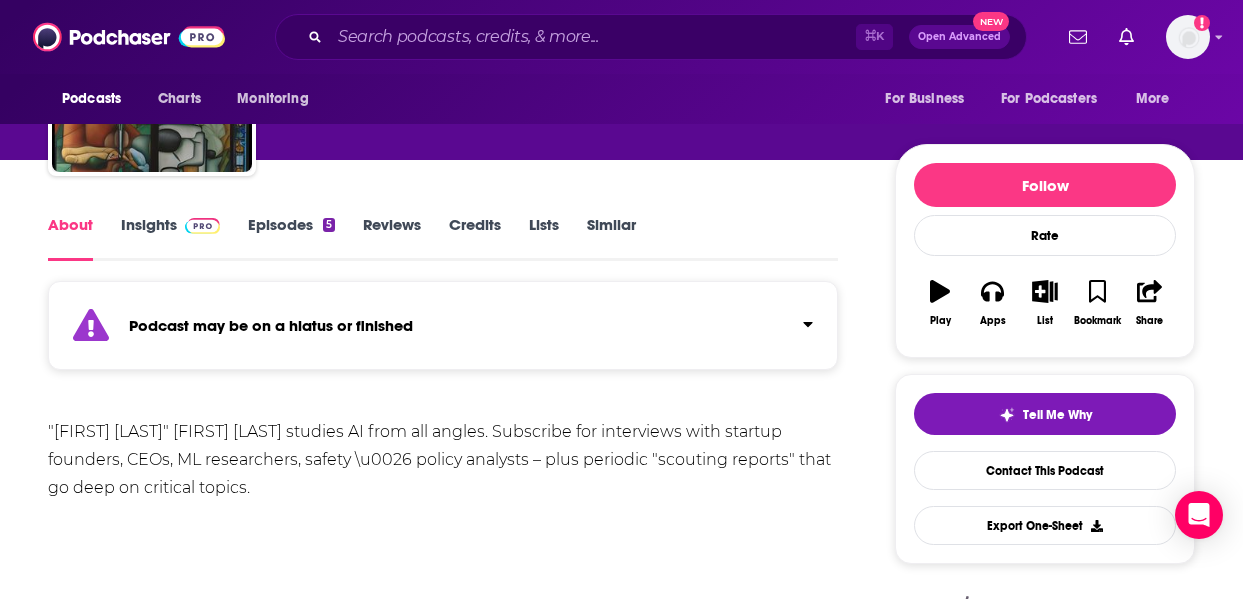 click at bounding box center (202, 226) 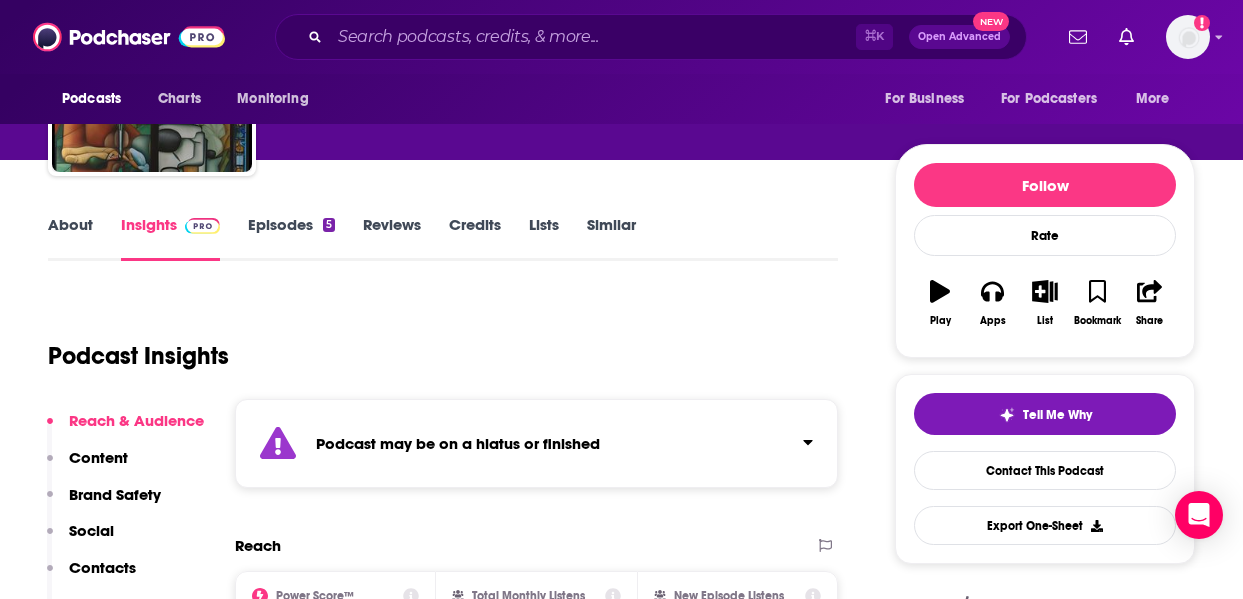 scroll, scrollTop: 0, scrollLeft: 0, axis: both 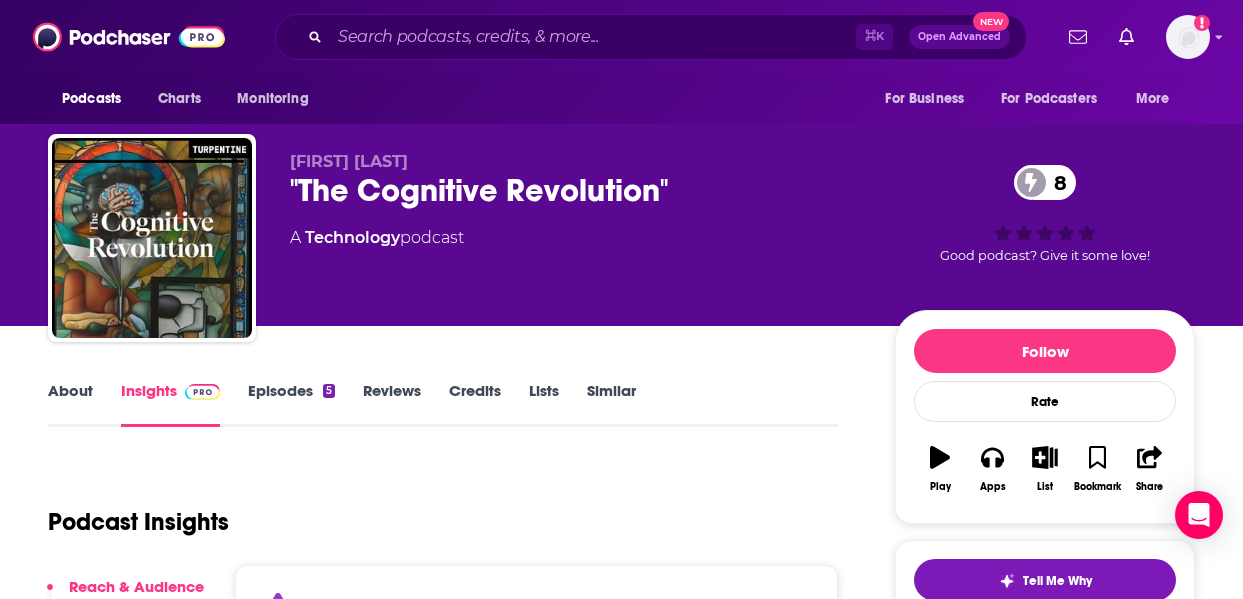 click on "About" at bounding box center [70, 404] 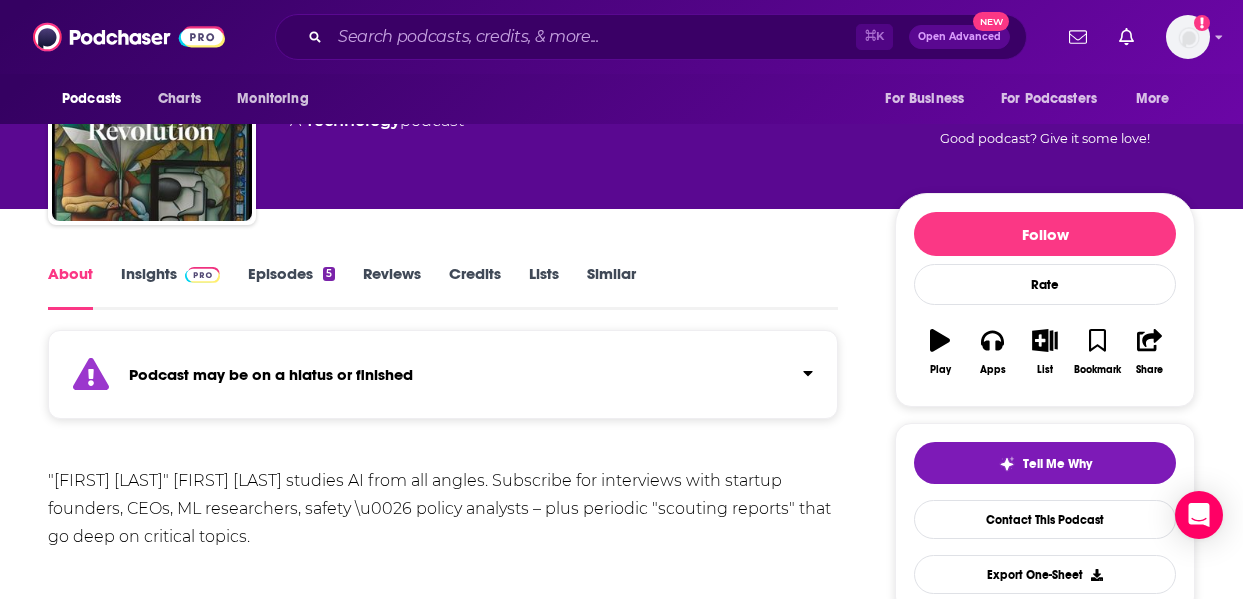 scroll, scrollTop: 128, scrollLeft: 0, axis: vertical 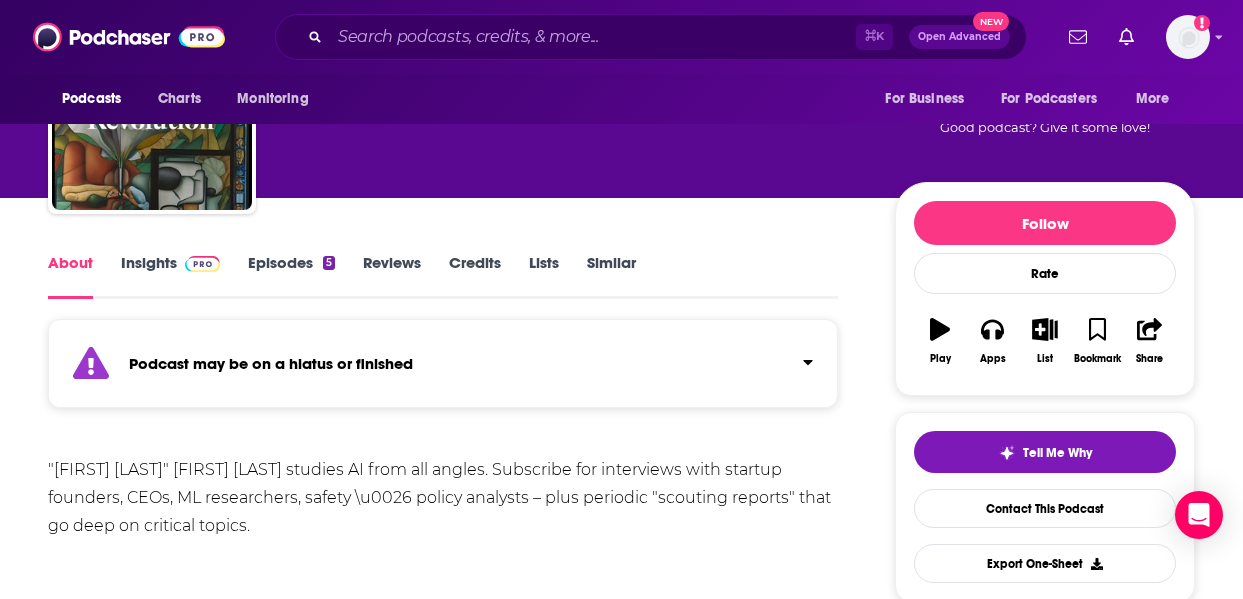 click on "Podcast may be on a hiatus or finished" at bounding box center [443, 363] 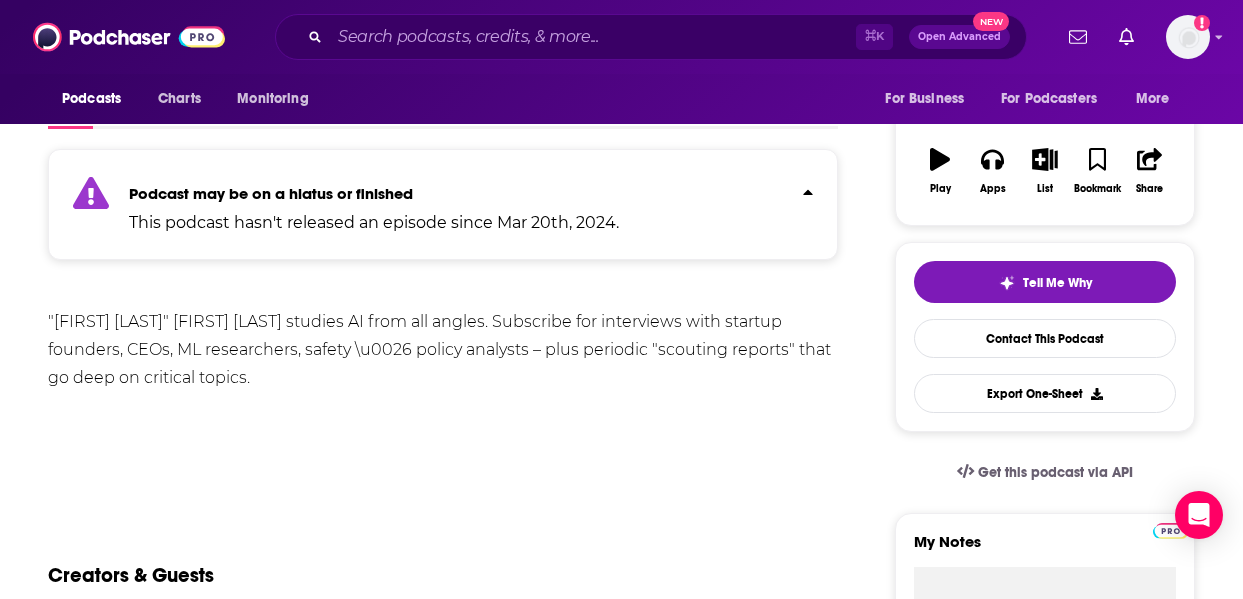 scroll, scrollTop: 0, scrollLeft: 0, axis: both 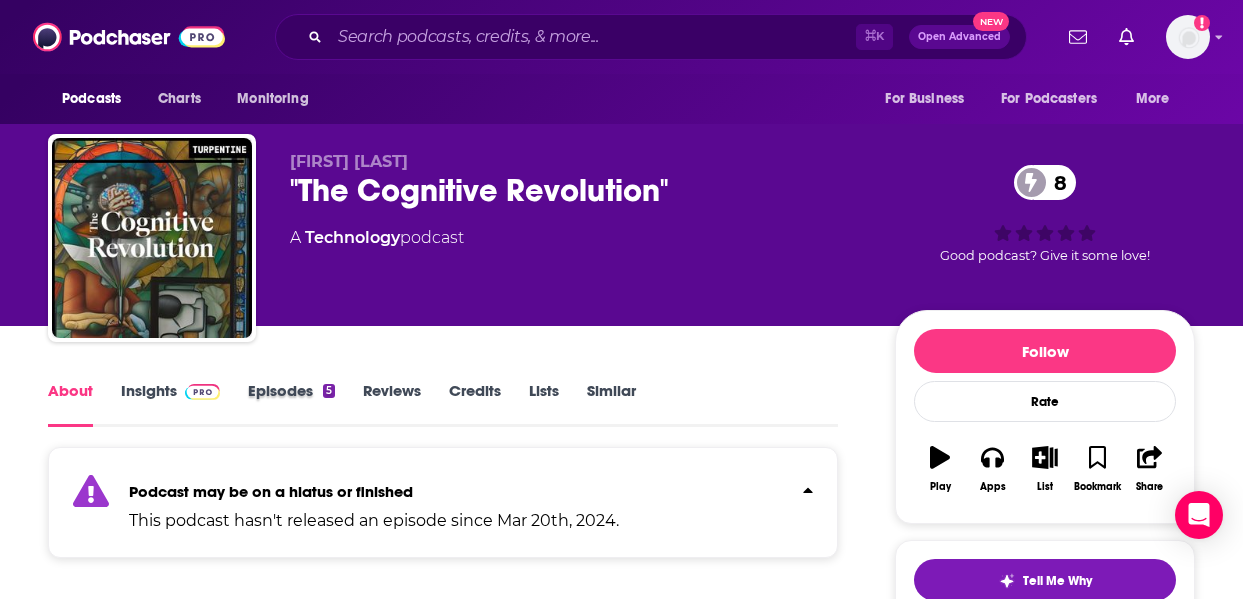 click on "Episodes 5" at bounding box center (305, 404) 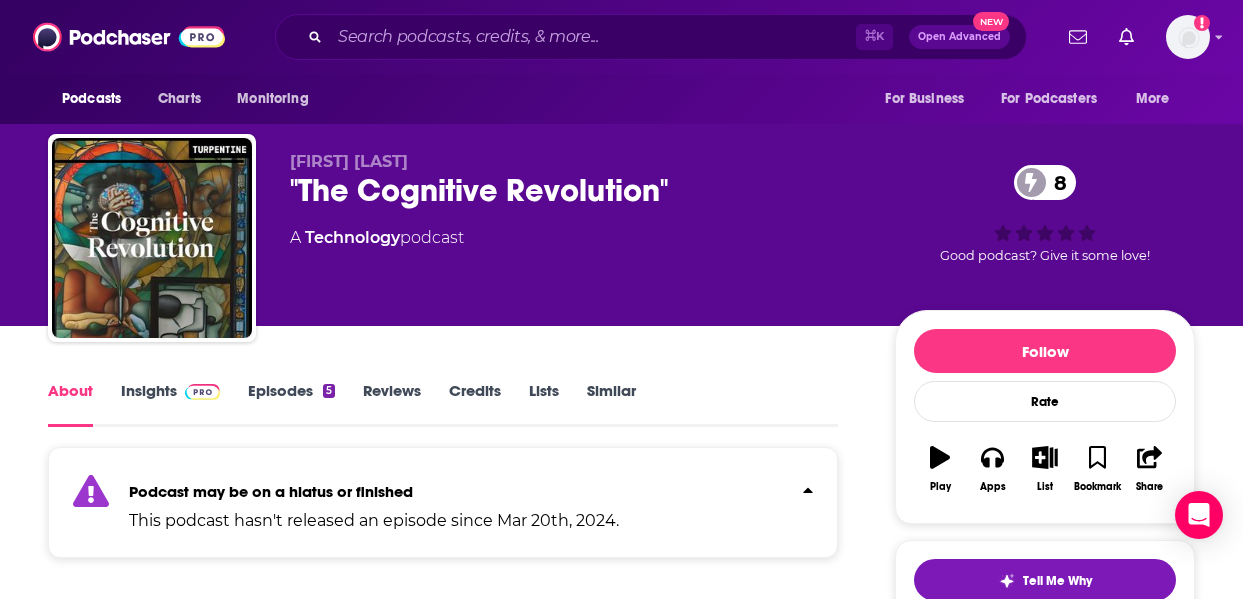 click on "Episodes 5" at bounding box center [291, 404] 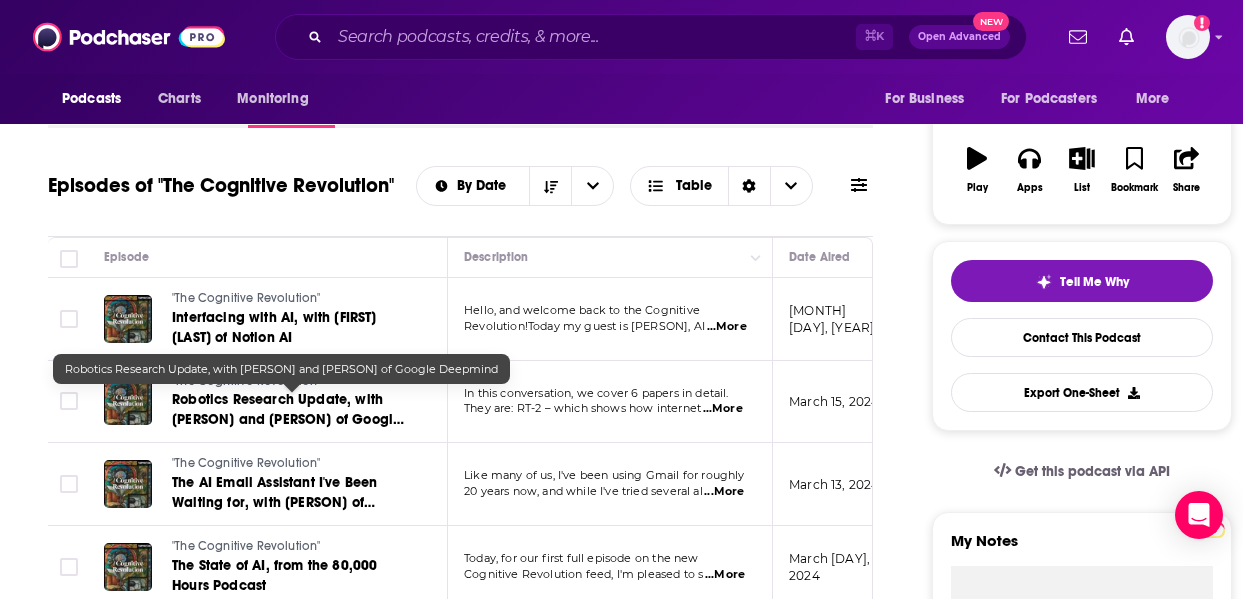 scroll, scrollTop: 408, scrollLeft: 0, axis: vertical 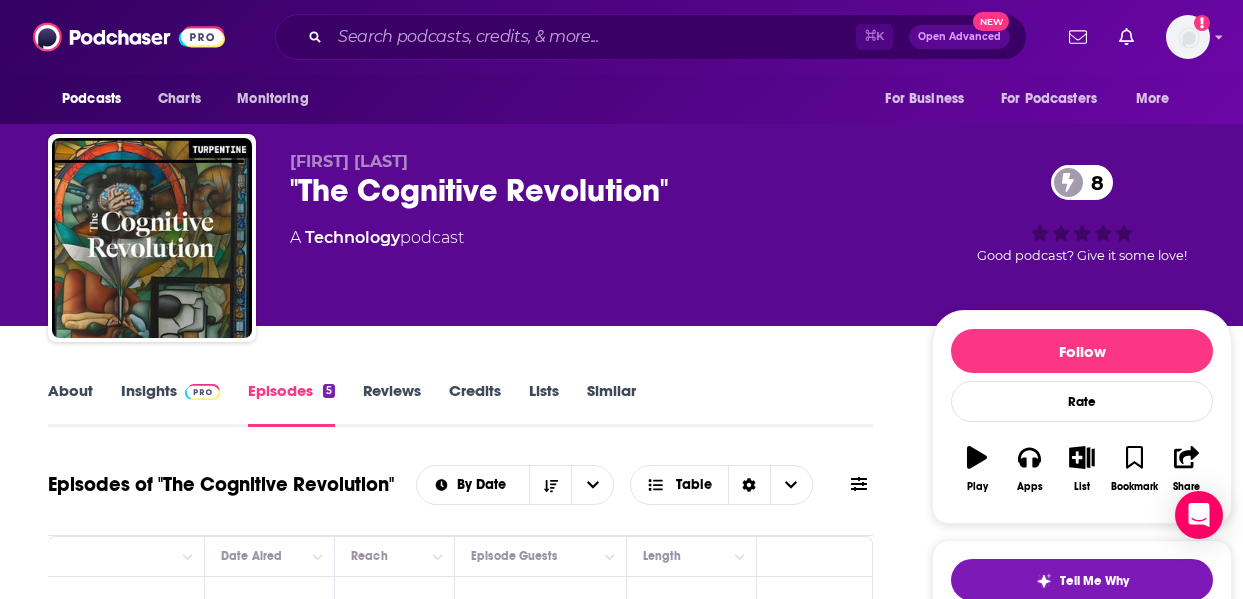 click on "Credits" at bounding box center (475, 404) 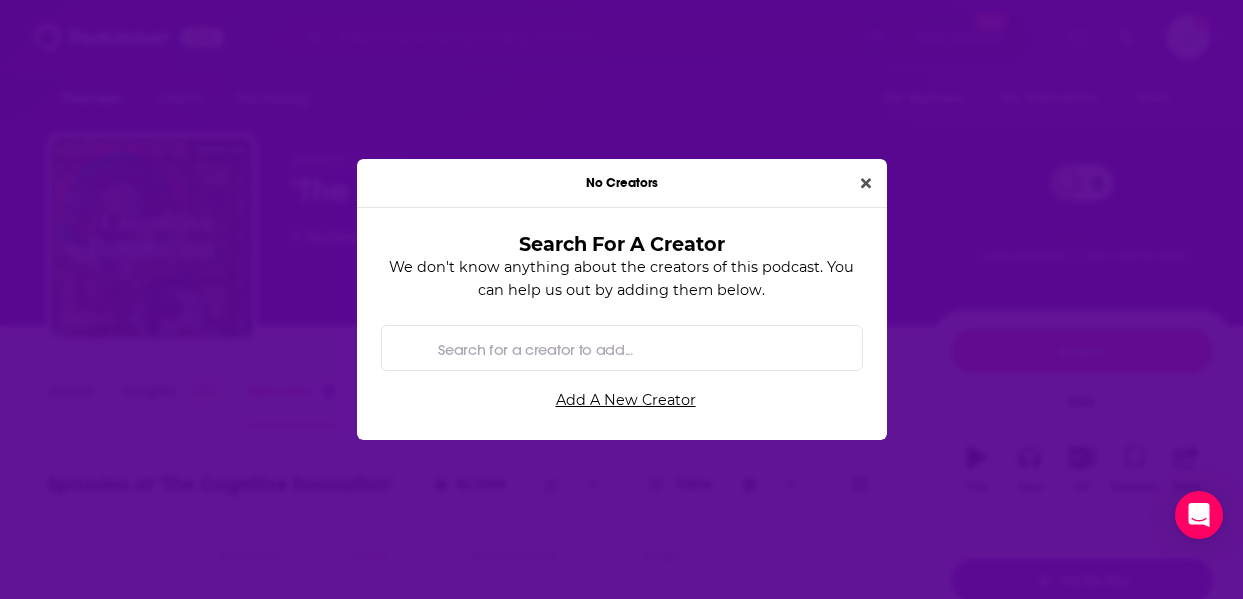 click at bounding box center (866, 183) 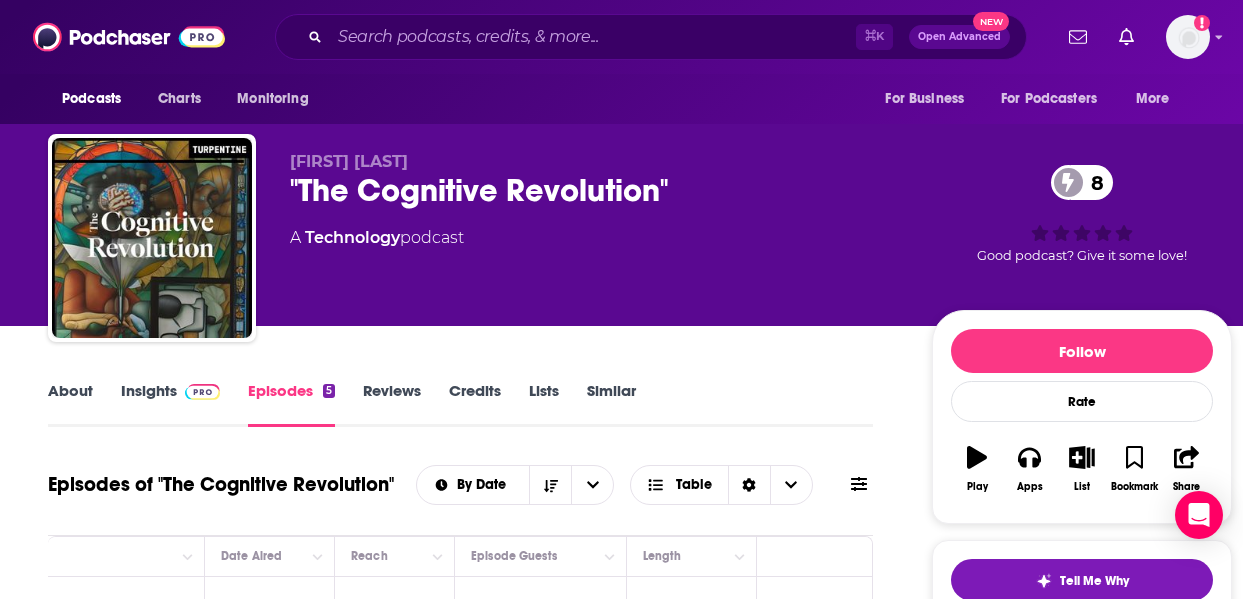 click on "Technology" 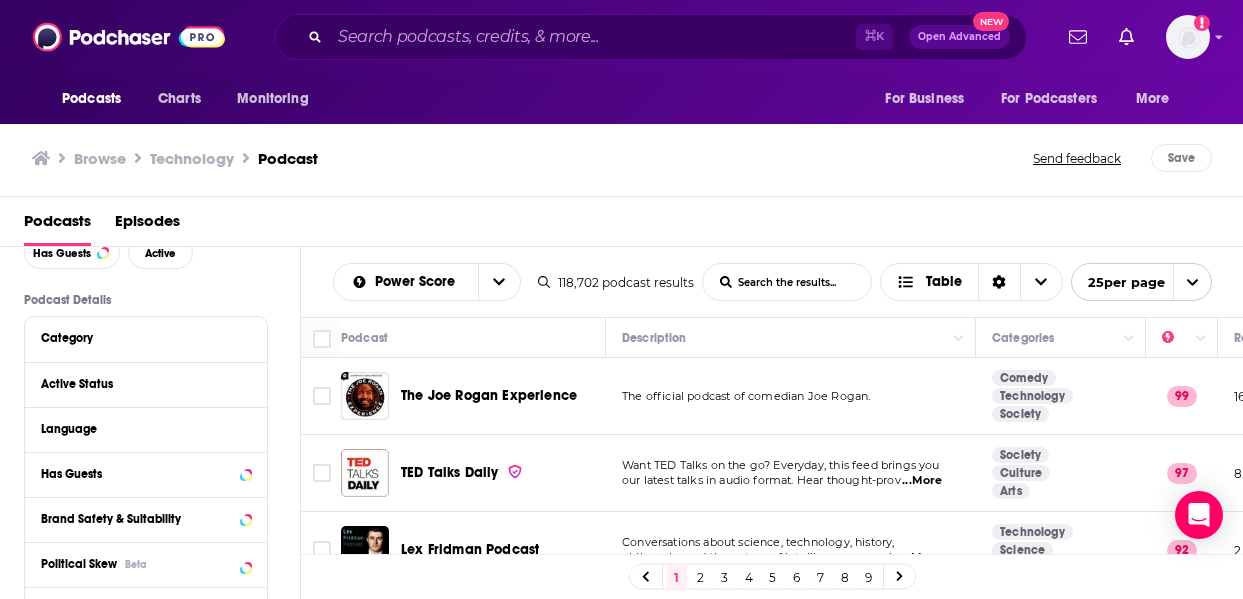 scroll, scrollTop: 122, scrollLeft: 0, axis: vertical 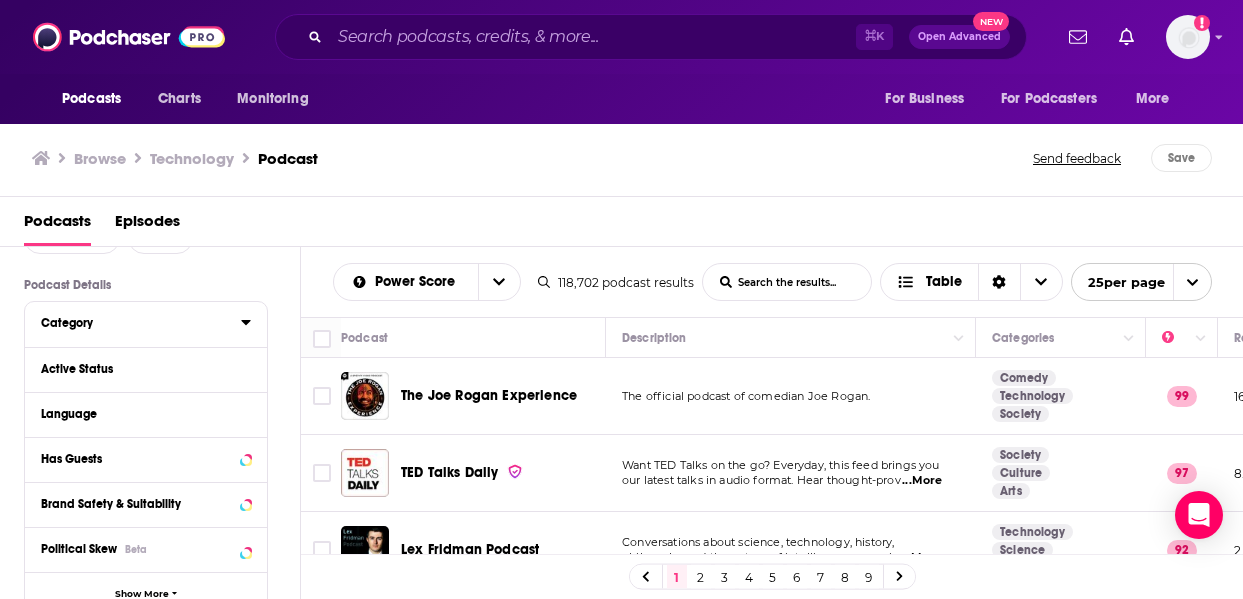 click on "Category" at bounding box center [134, 323] 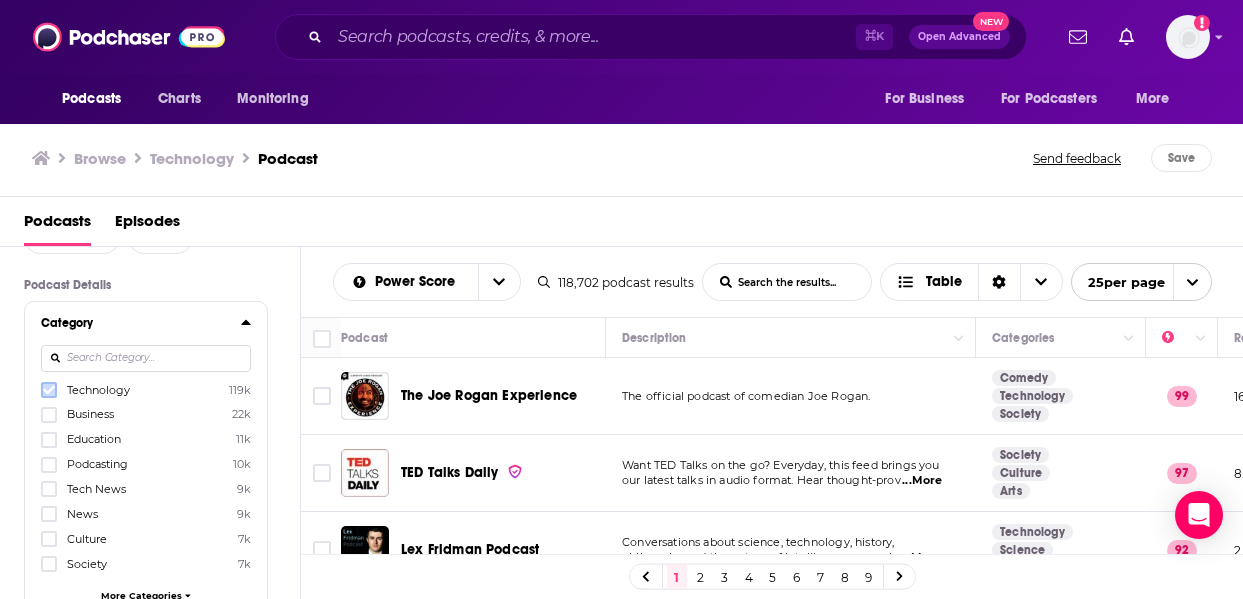 click 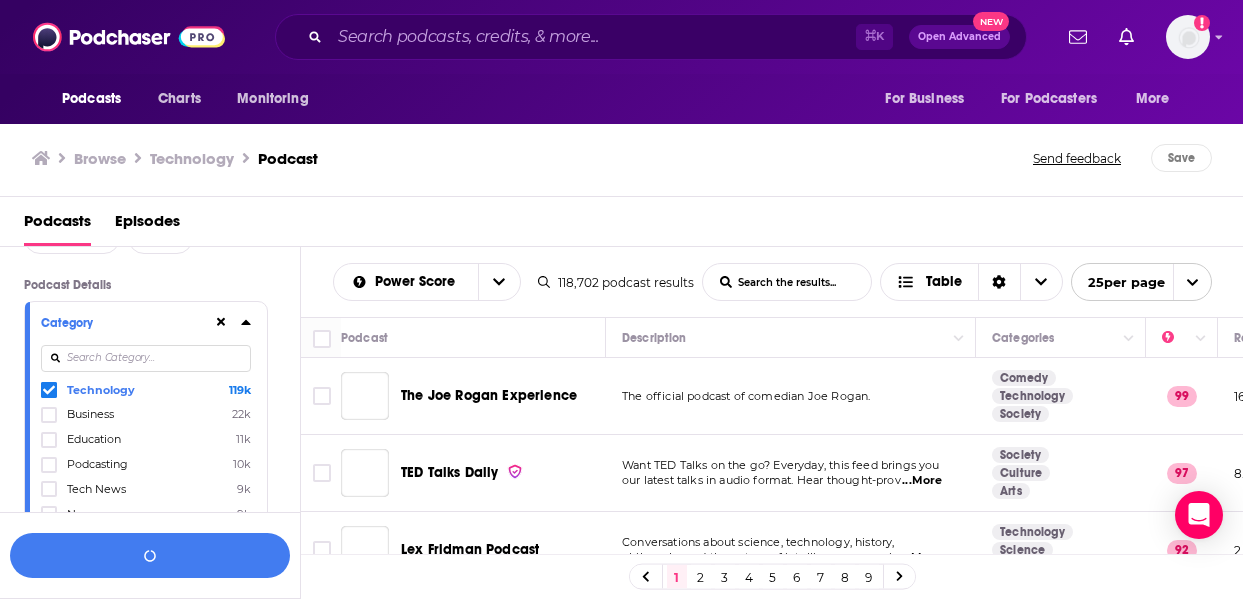 scroll, scrollTop: 171, scrollLeft: 0, axis: vertical 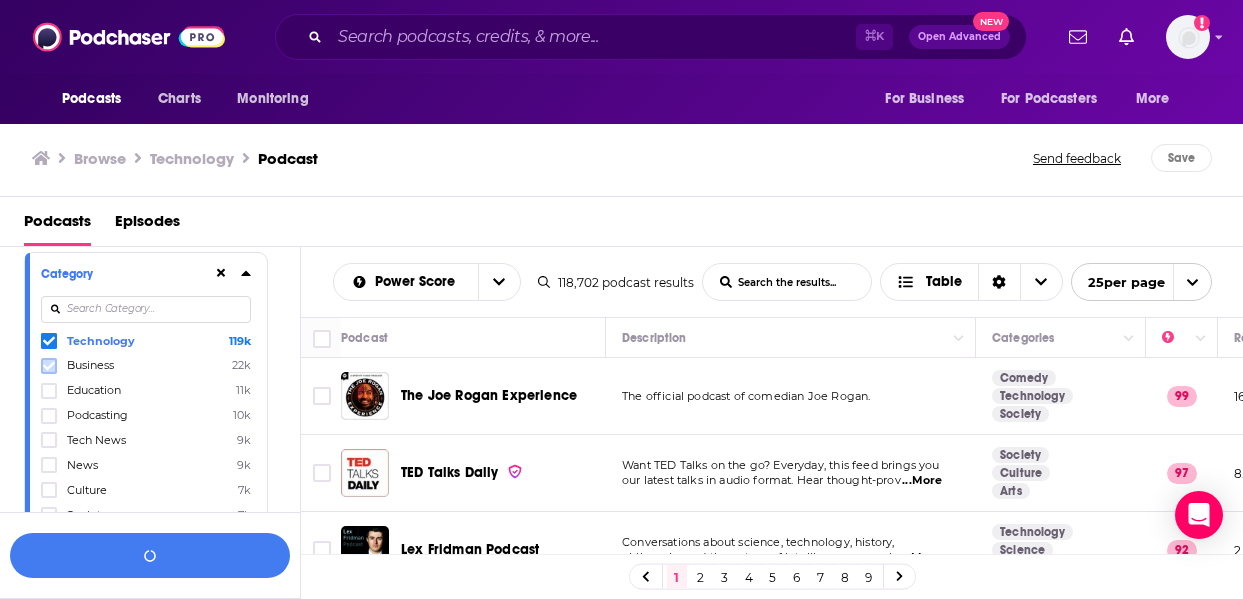 click 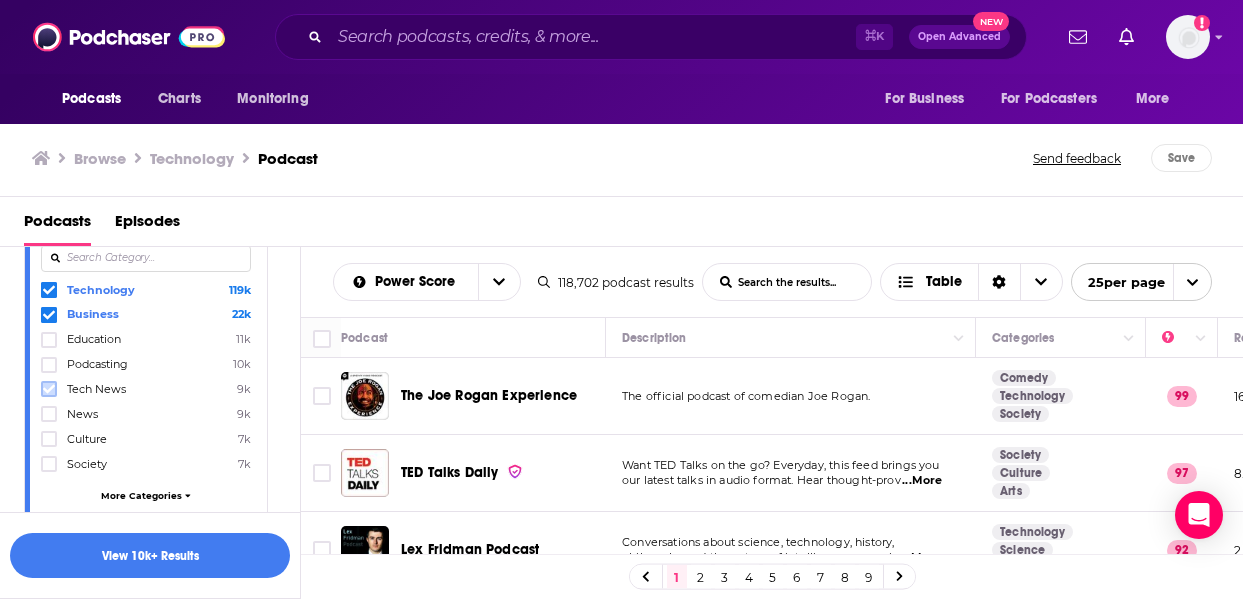 click 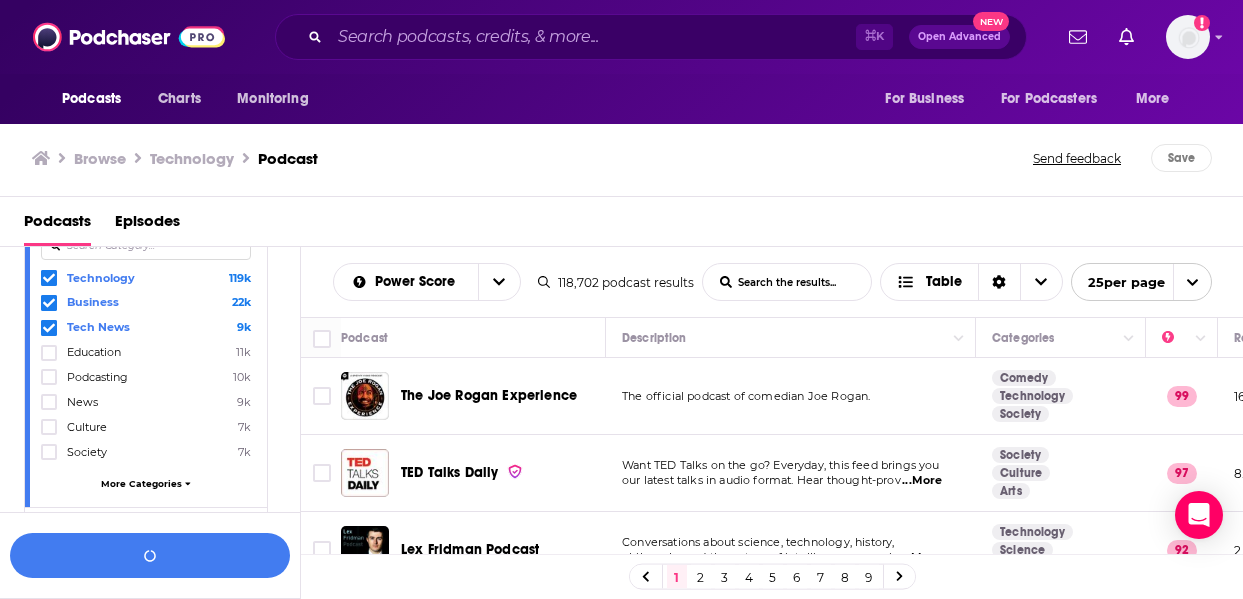 scroll, scrollTop: 236, scrollLeft: 0, axis: vertical 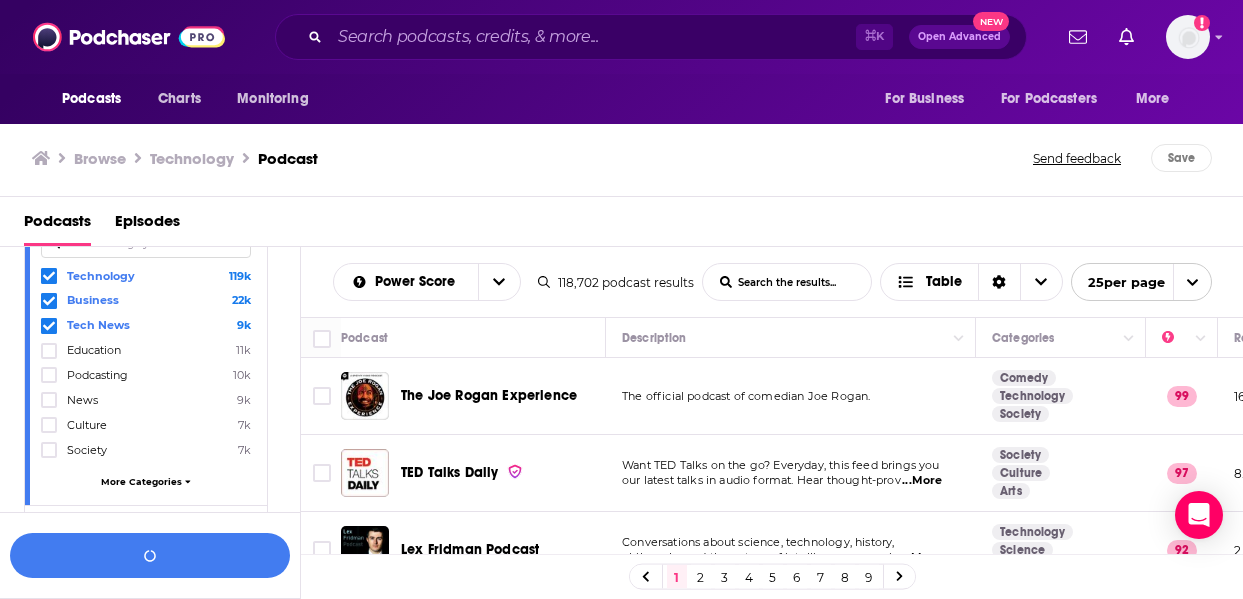 click on "Technology 119k Business 22k Tech News 9k Education 11k Podcasting 10k News 9k Culture 7k Society 7k More Categories" at bounding box center (146, 382) 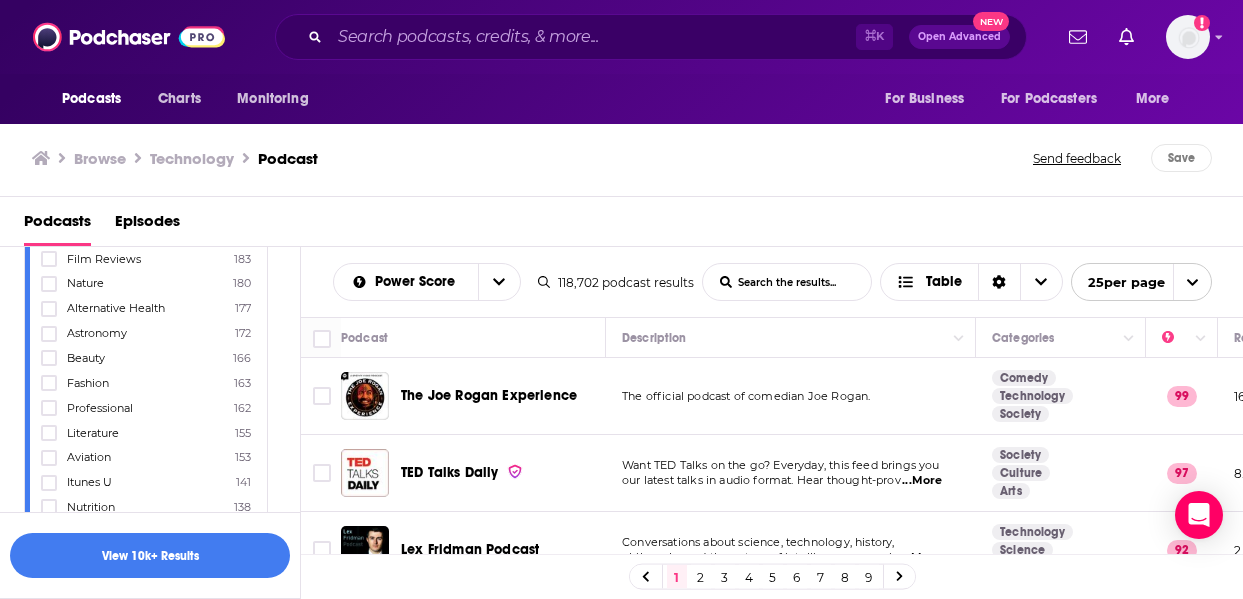 scroll, scrollTop: 1849, scrollLeft: 0, axis: vertical 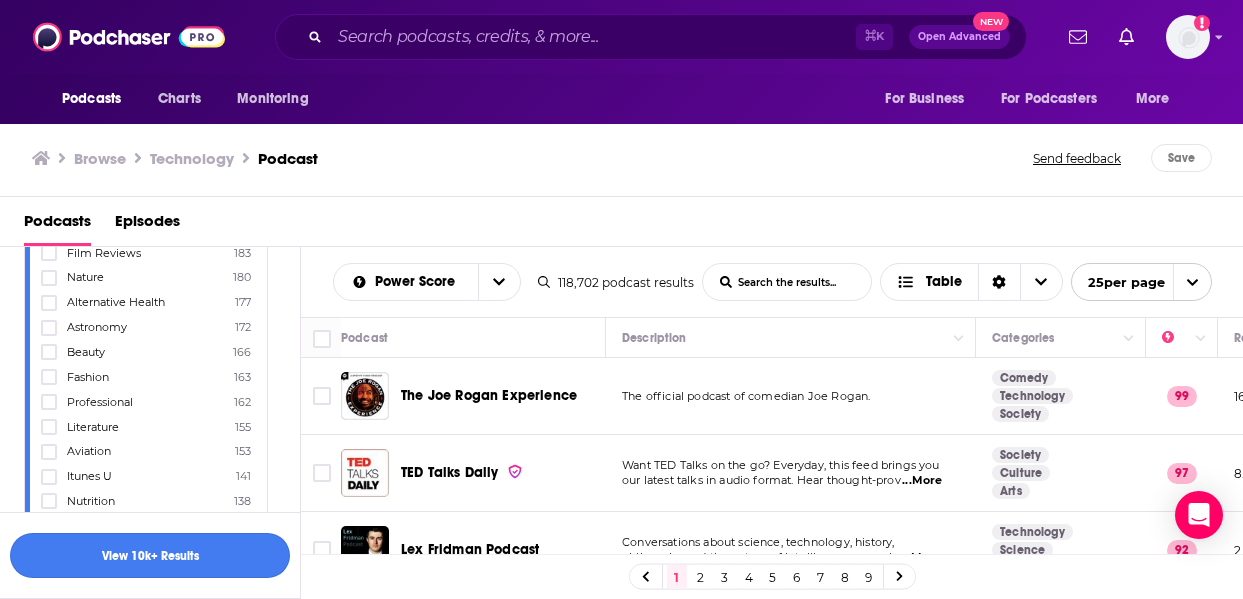 click on "View 10k+ Results" at bounding box center [150, 555] 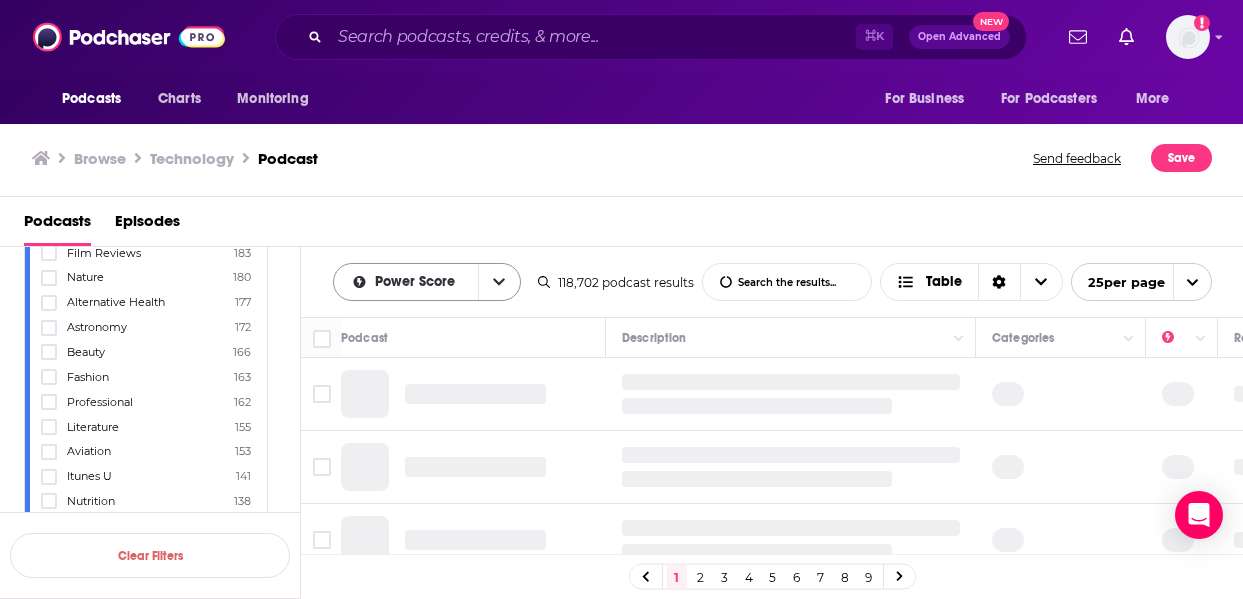 click at bounding box center [499, 282] 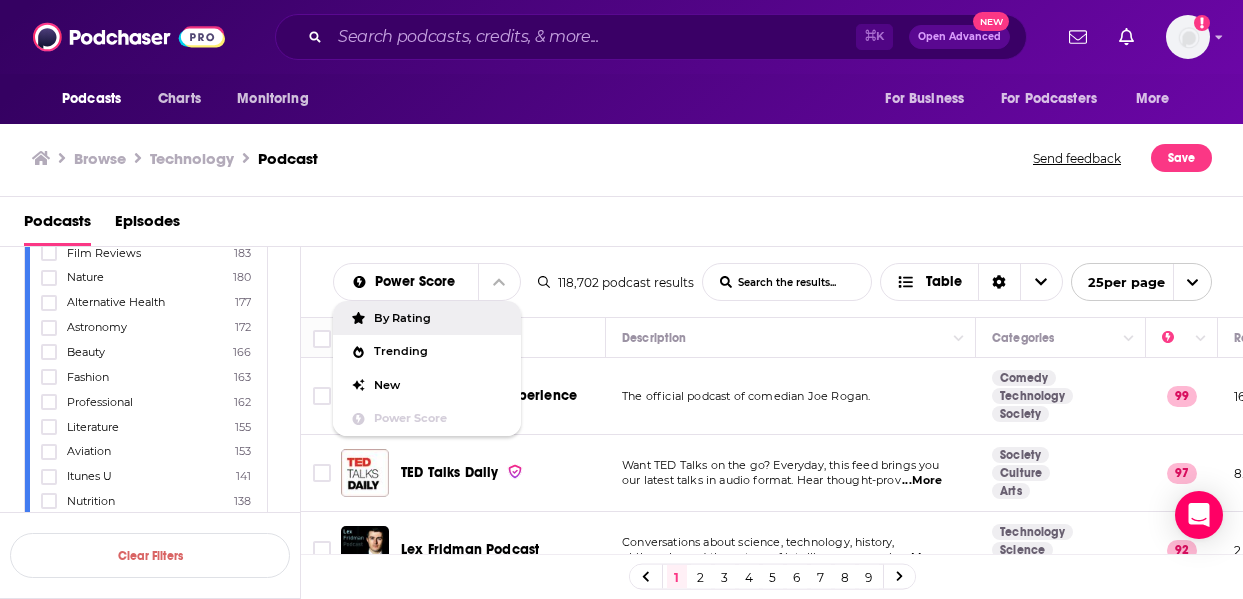 click on "By Rating" at bounding box center (439, 318) 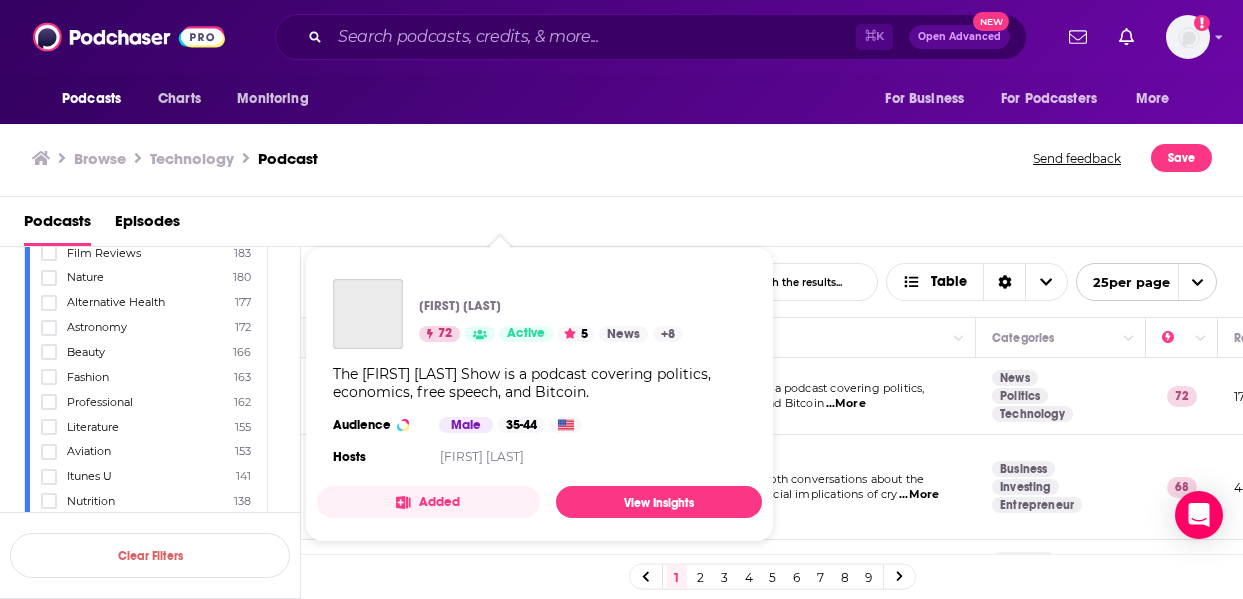 scroll, scrollTop: 77, scrollLeft: 0, axis: vertical 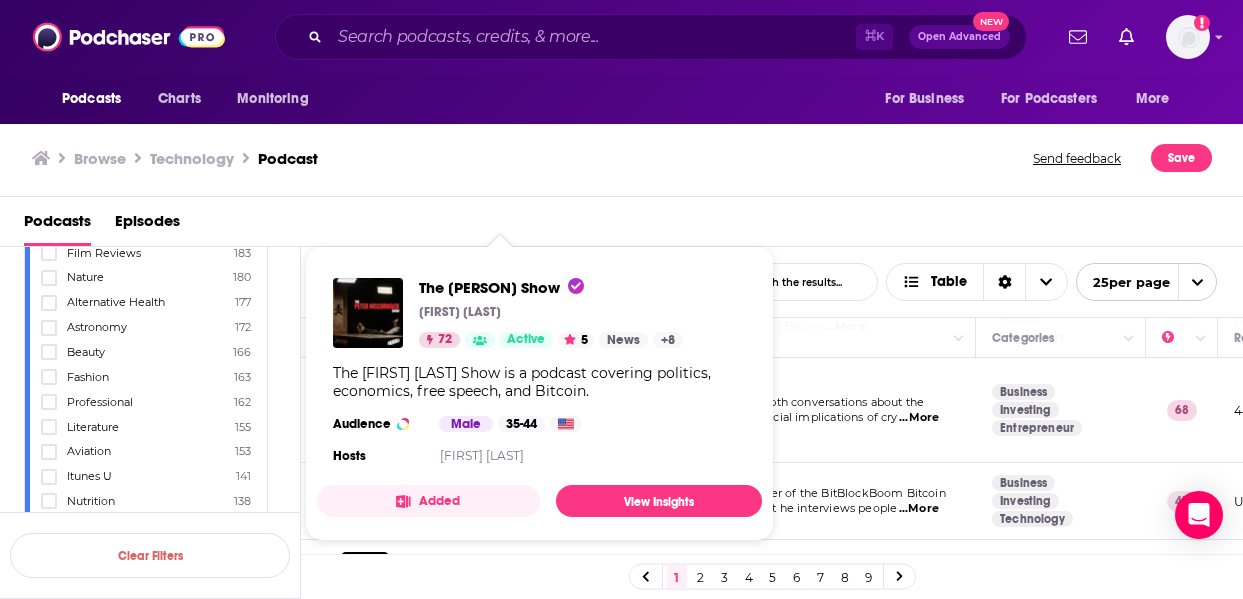 click on "Podcasts Episodes" at bounding box center [626, 225] 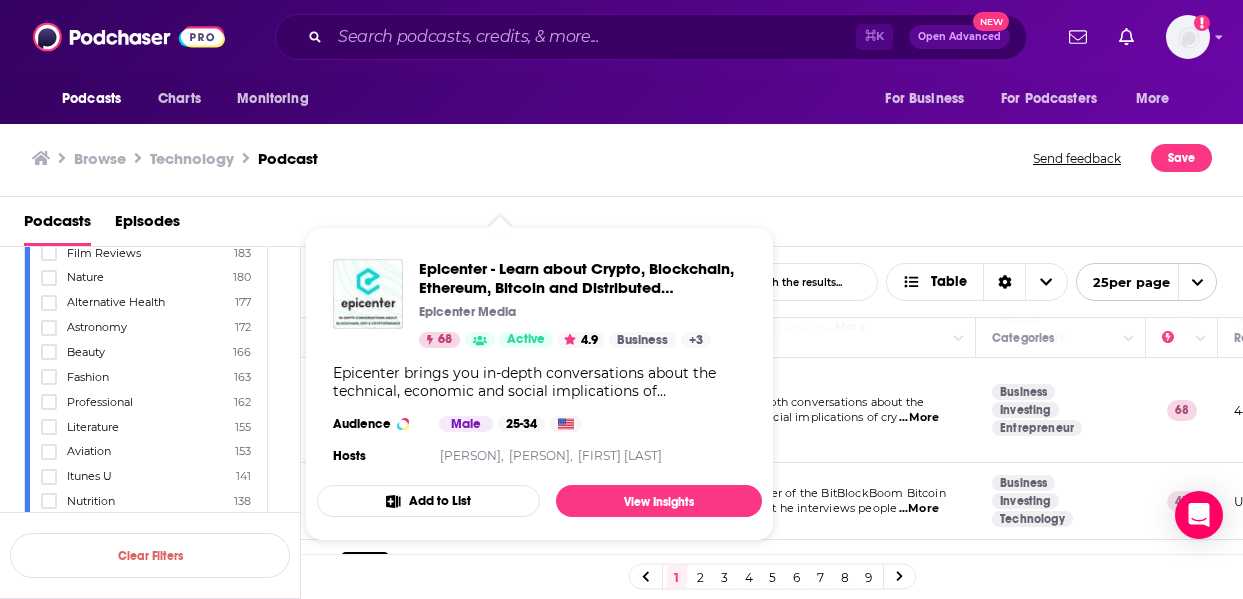 click on "Browse Technology Podcast Send feedback Save" at bounding box center (622, 158) 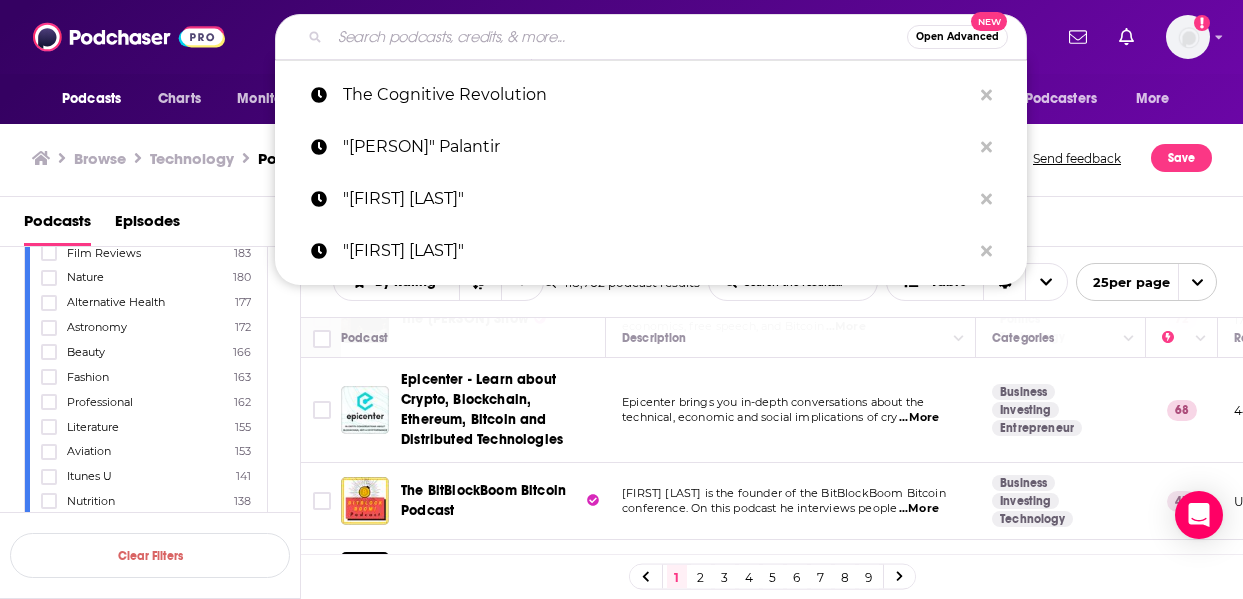click at bounding box center [618, 37] 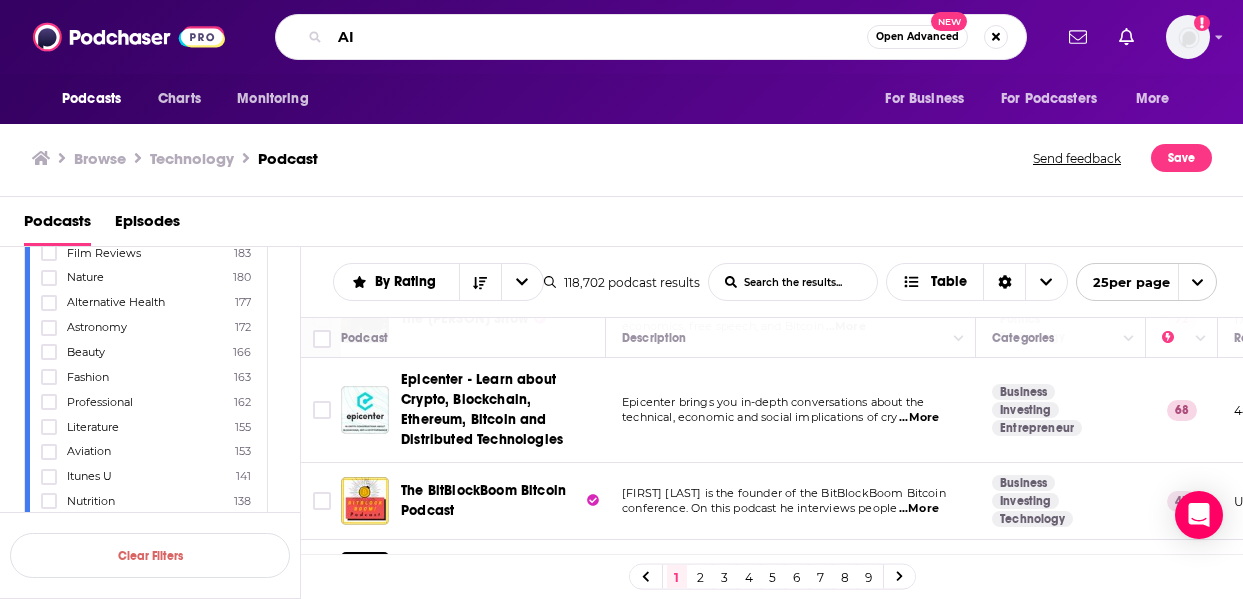type on "AI" 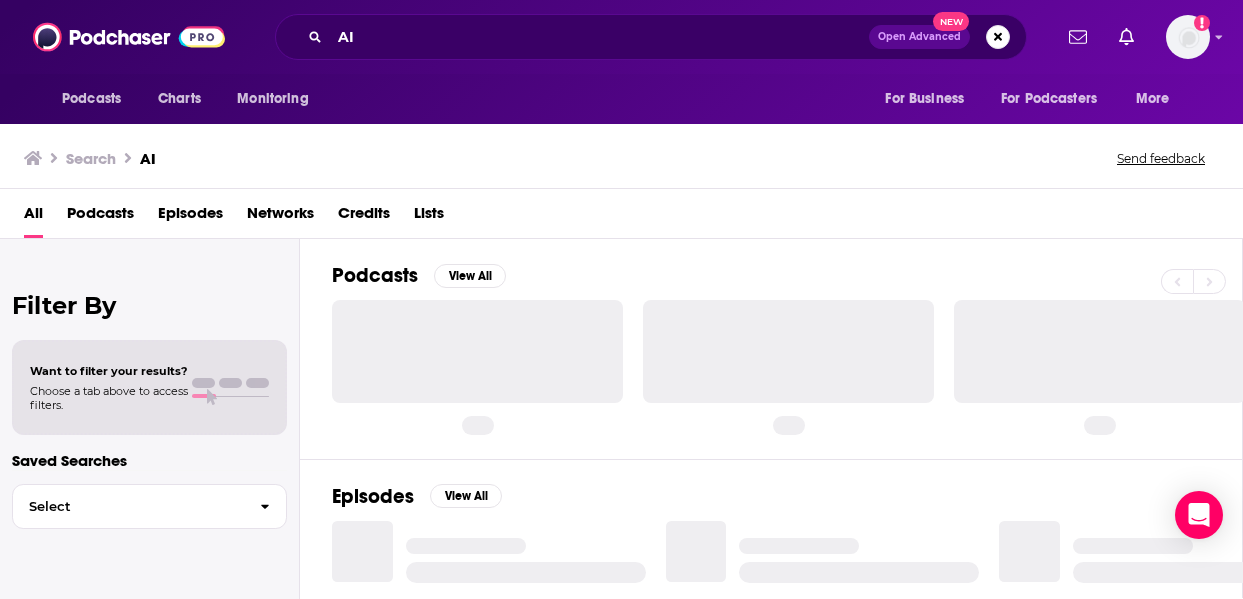 click on "Podcasts" at bounding box center [100, 217] 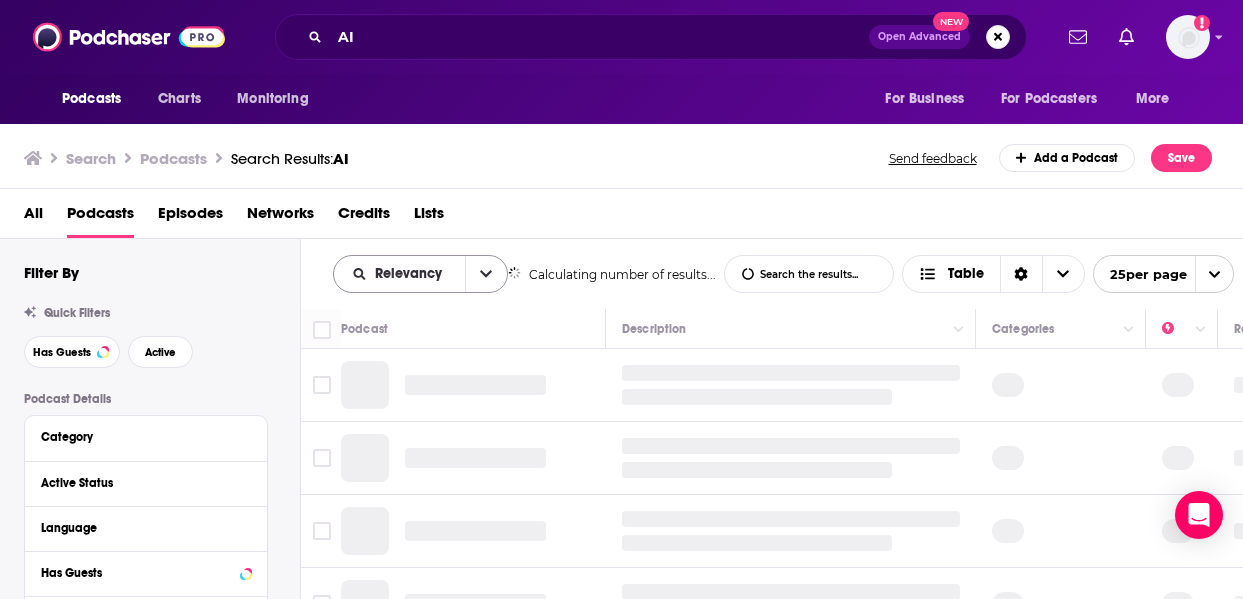 click 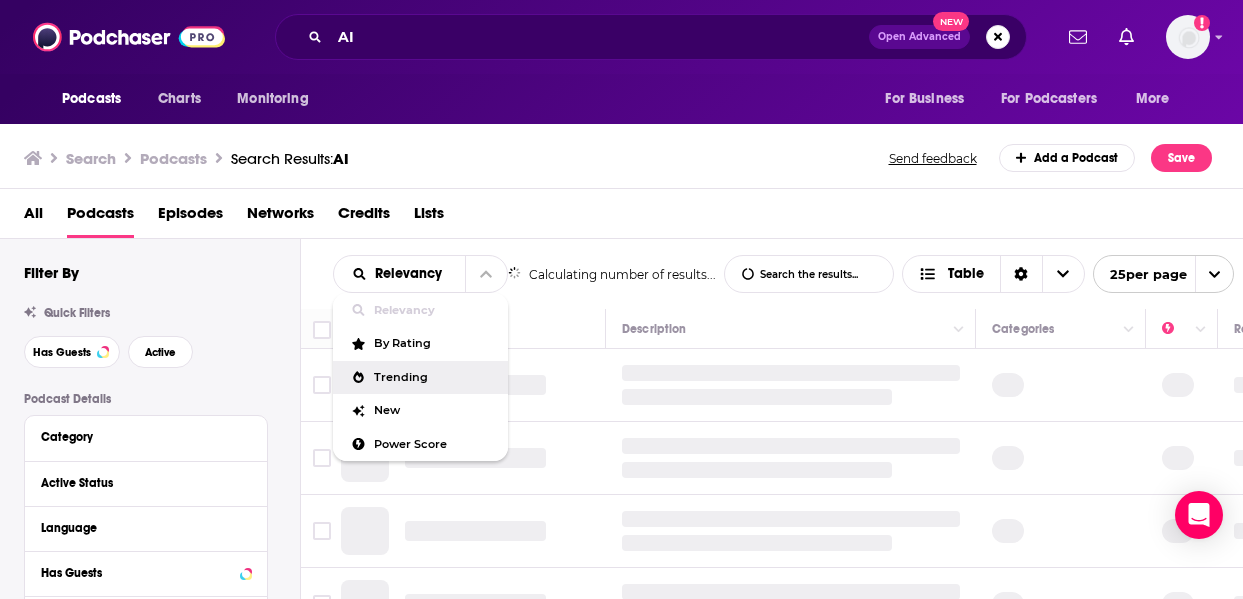 click on "Trending" at bounding box center (433, 377) 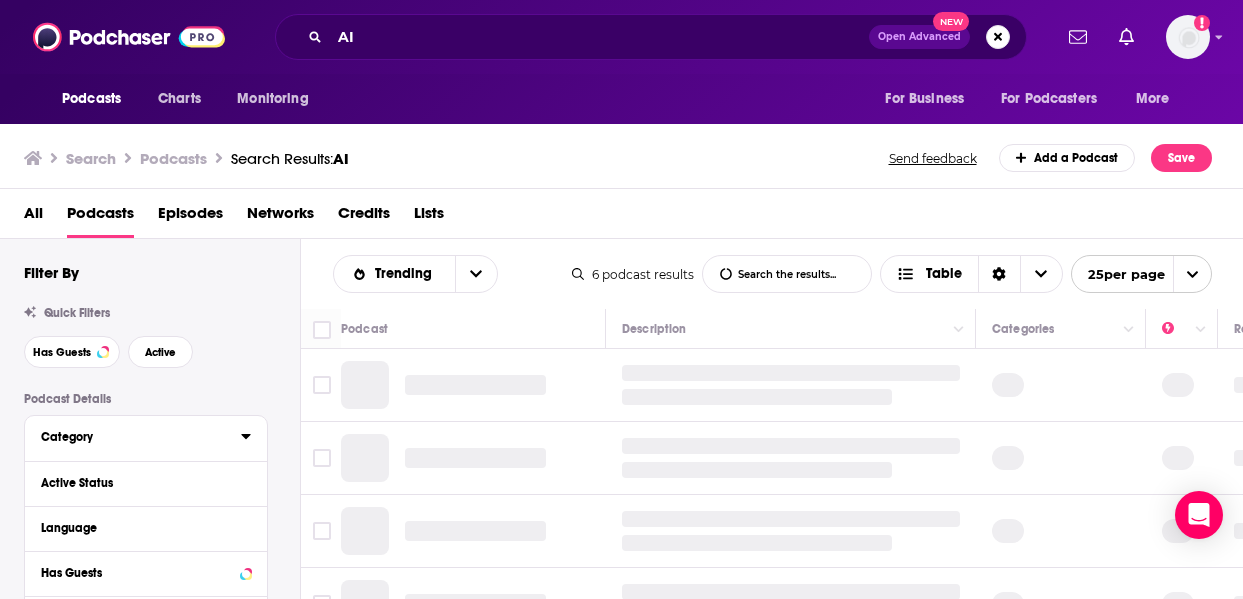 click on "Category" at bounding box center [134, 437] 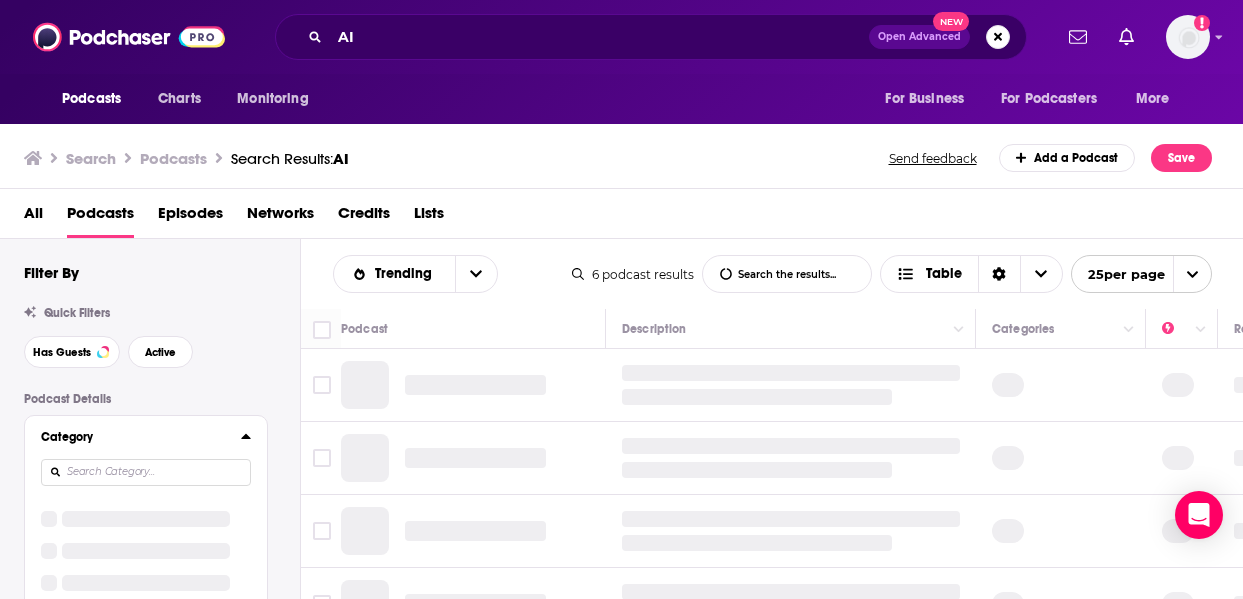 click at bounding box center (146, 472) 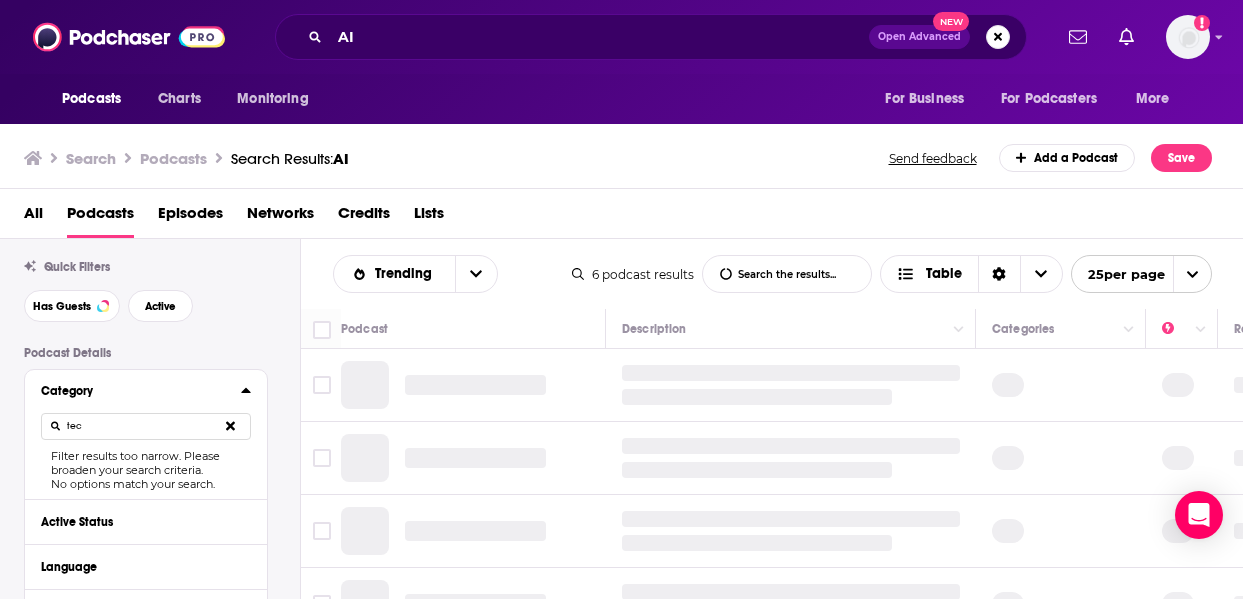 scroll, scrollTop: 45, scrollLeft: 0, axis: vertical 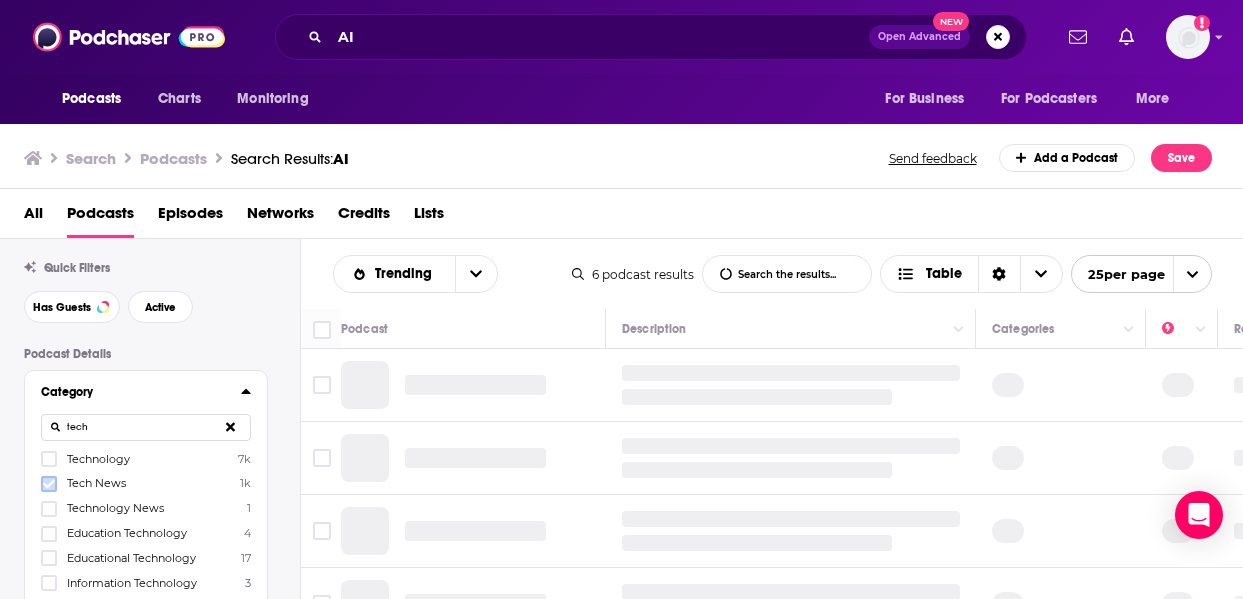 type on "tech" 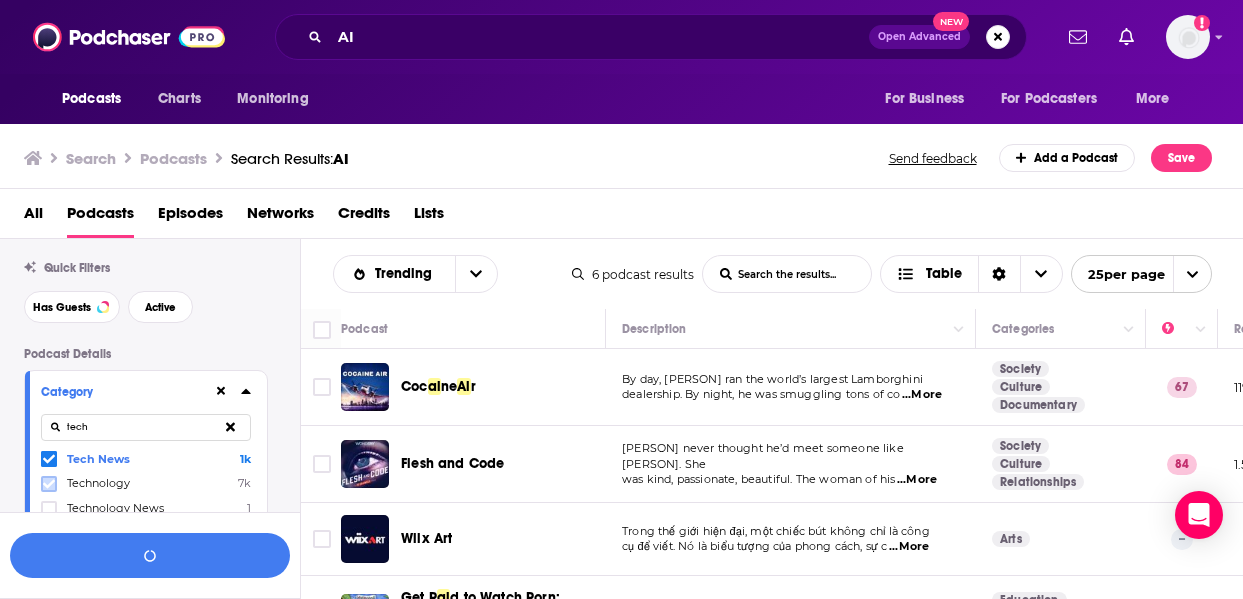 click 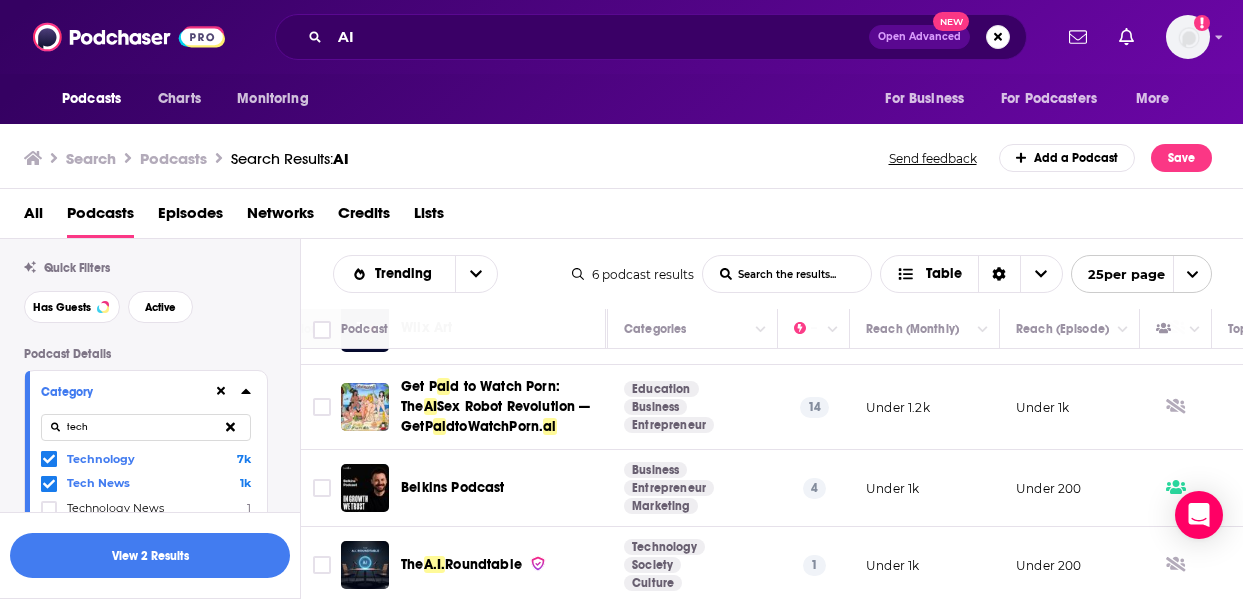 scroll, scrollTop: 212, scrollLeft: 367, axis: both 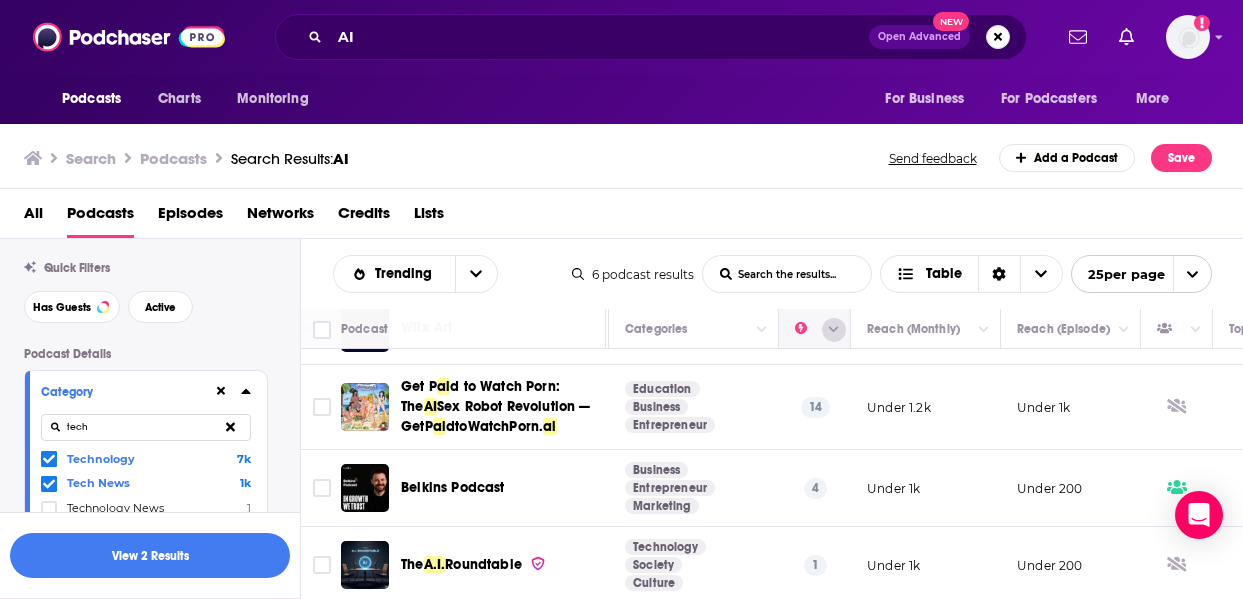 click at bounding box center (834, 330) 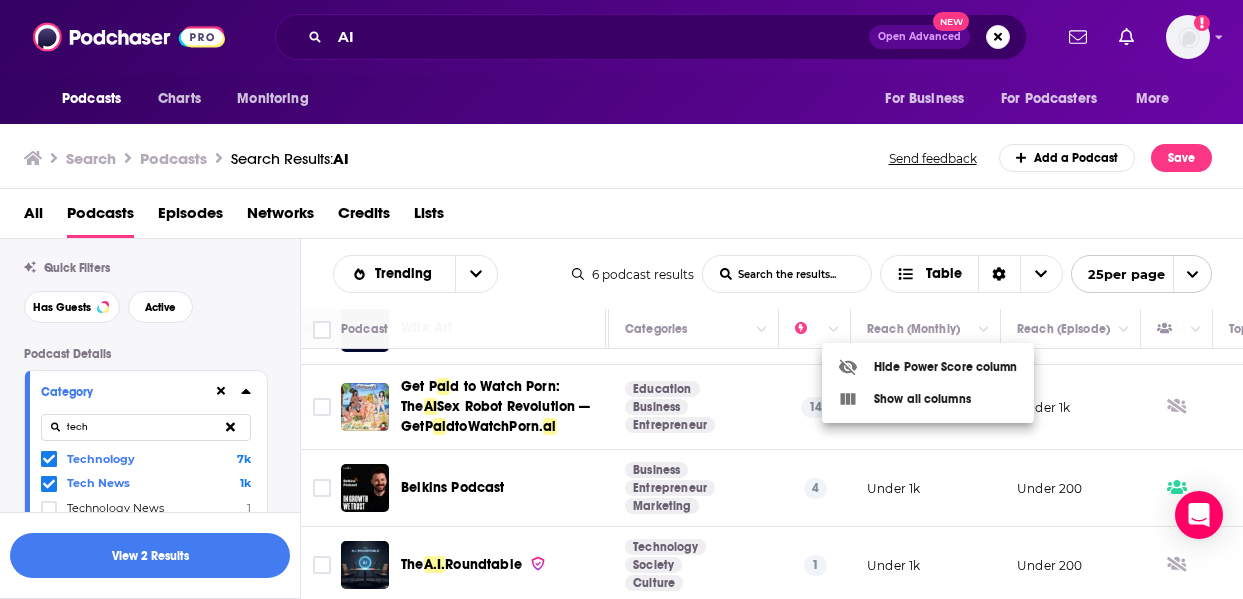 click at bounding box center [621, 299] 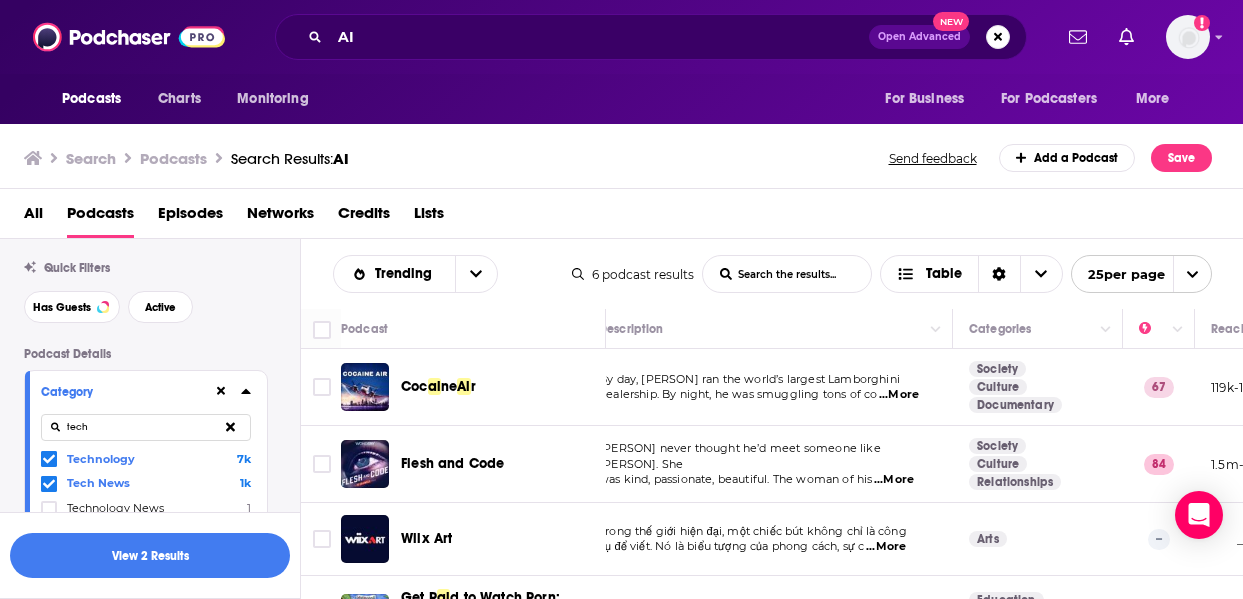 scroll, scrollTop: 212, scrollLeft: 23, axis: both 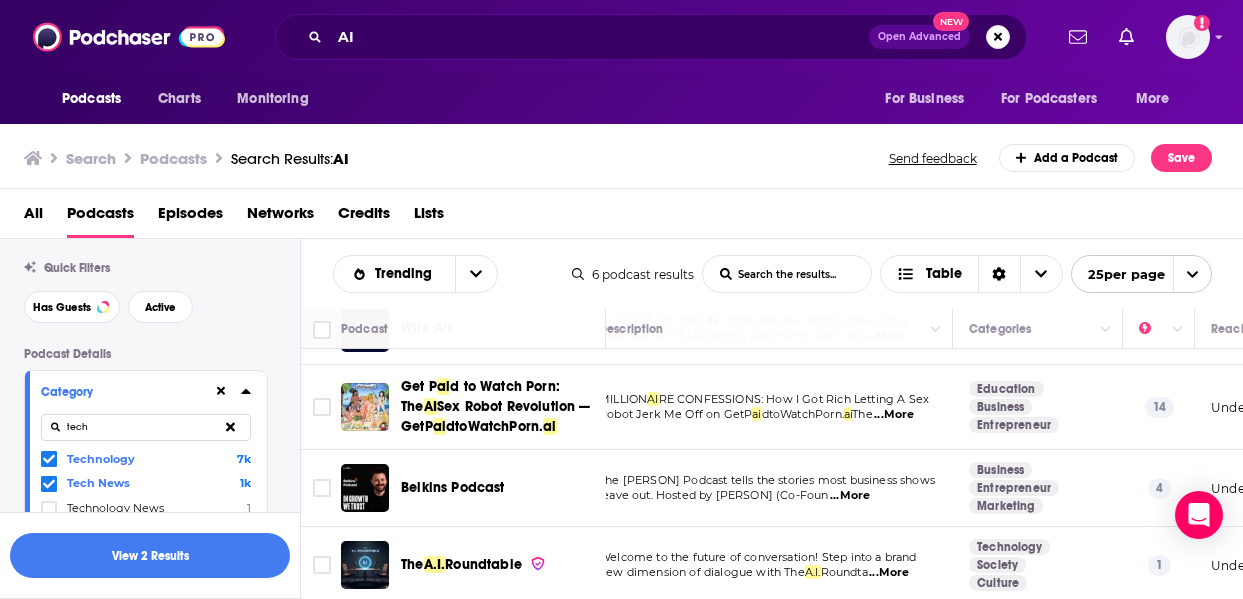click on "Roundtable" at bounding box center [483, 564] 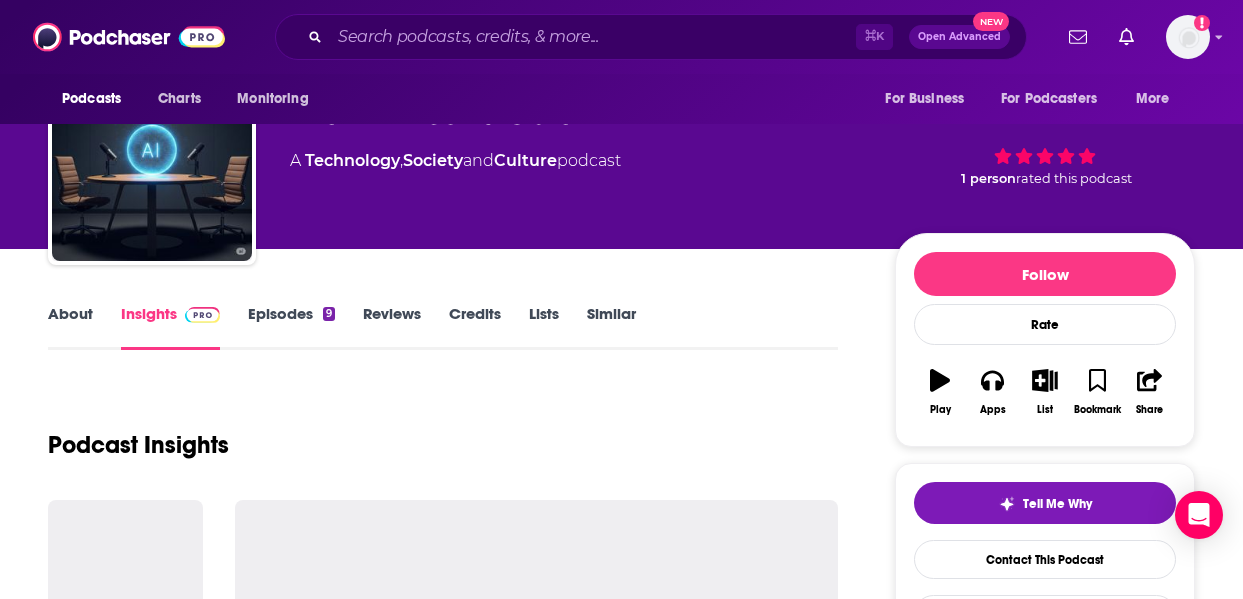 scroll, scrollTop: 0, scrollLeft: 0, axis: both 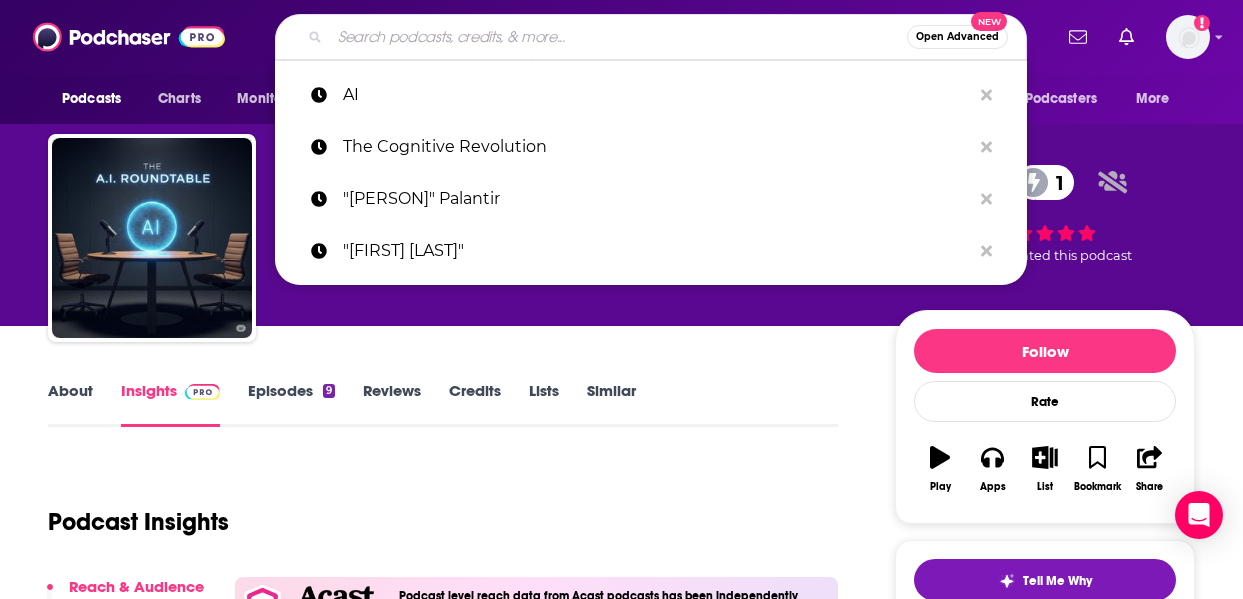 click at bounding box center (618, 37) 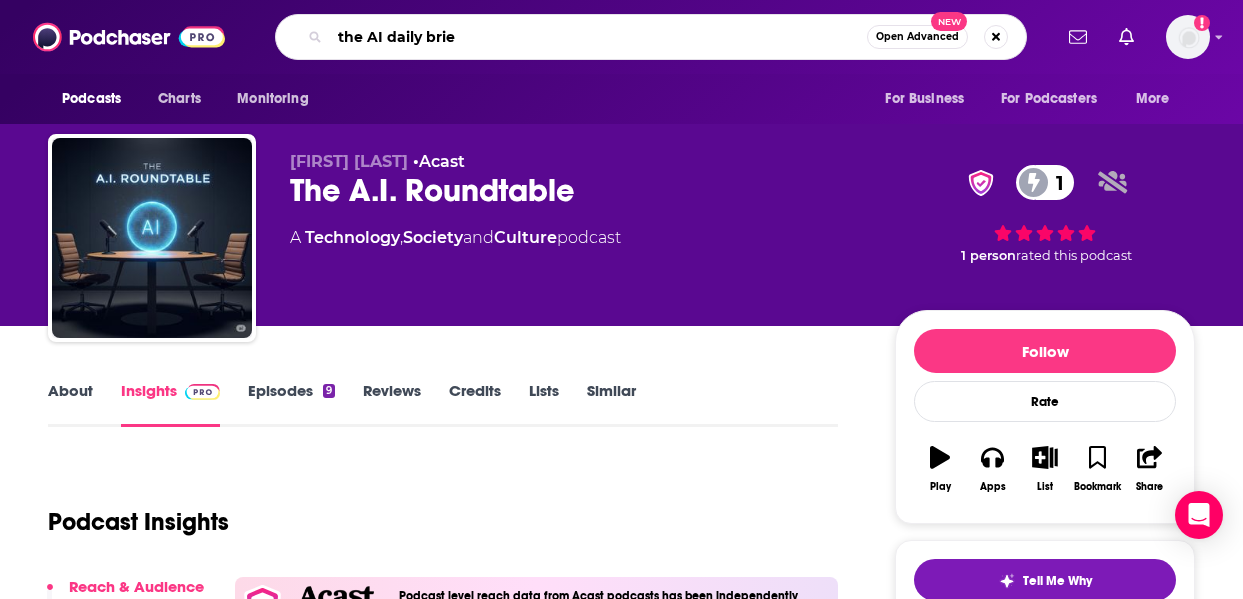 type on "the AI daily brief" 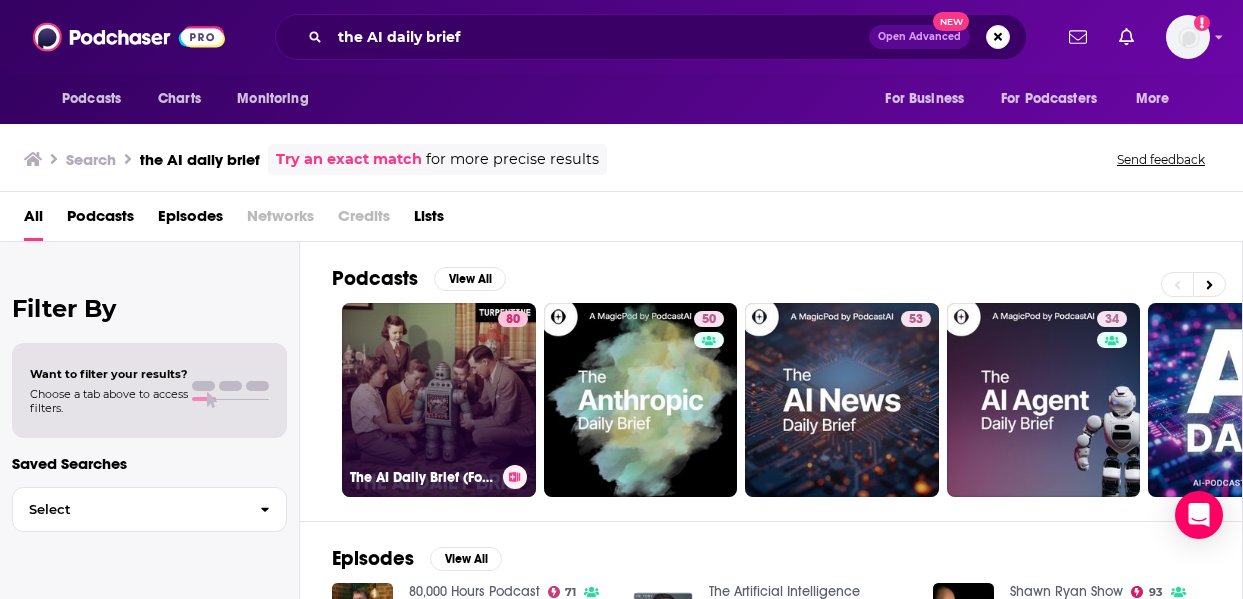 click on "80 The AI Daily Brief (Formerly The AI Breakdown): Artificial Intelligence News and Analysis" at bounding box center [439, 400] 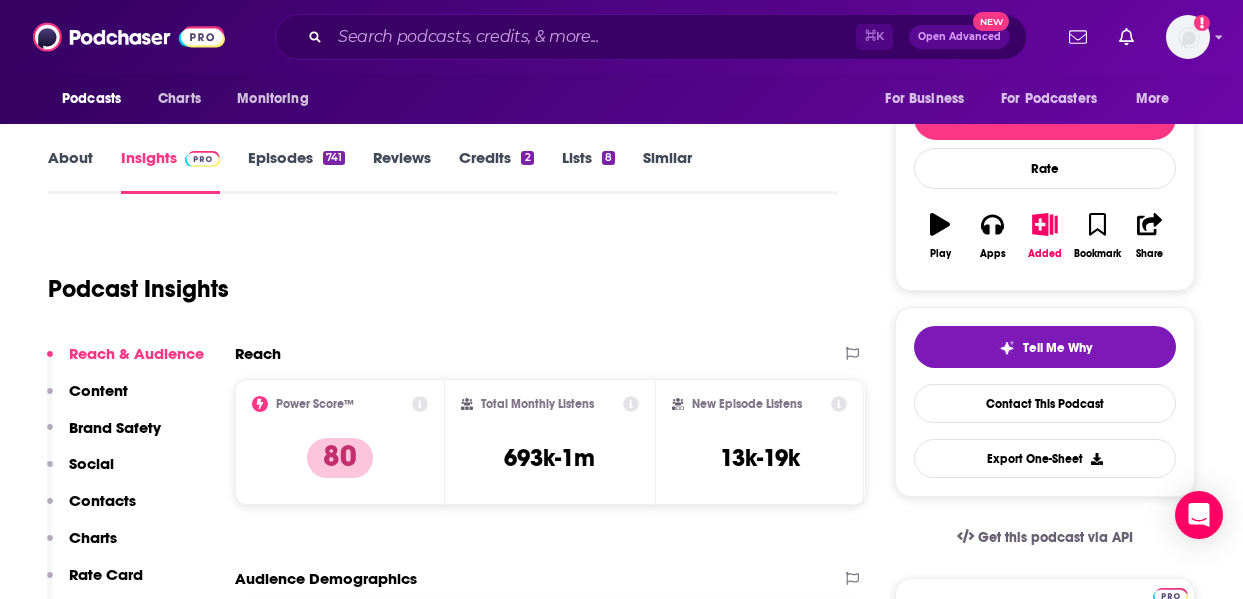 scroll, scrollTop: 240, scrollLeft: 0, axis: vertical 